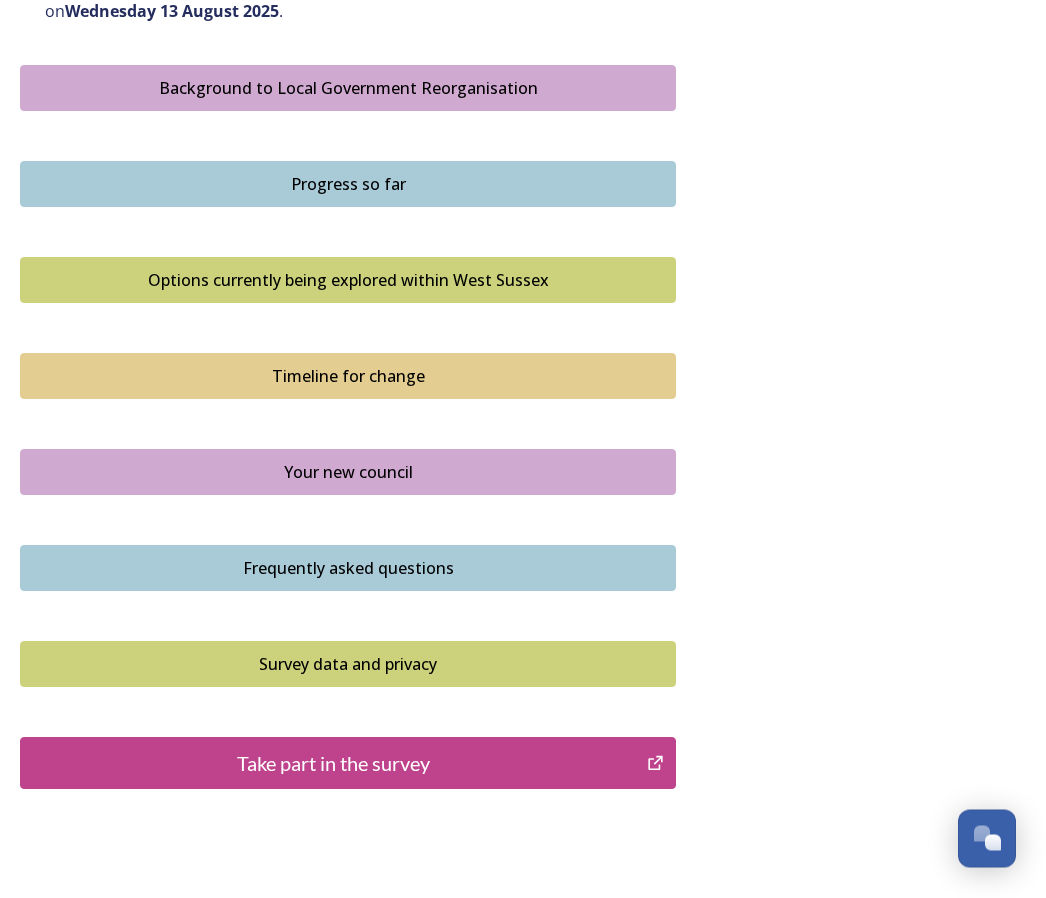 scroll, scrollTop: 1122, scrollLeft: 0, axis: vertical 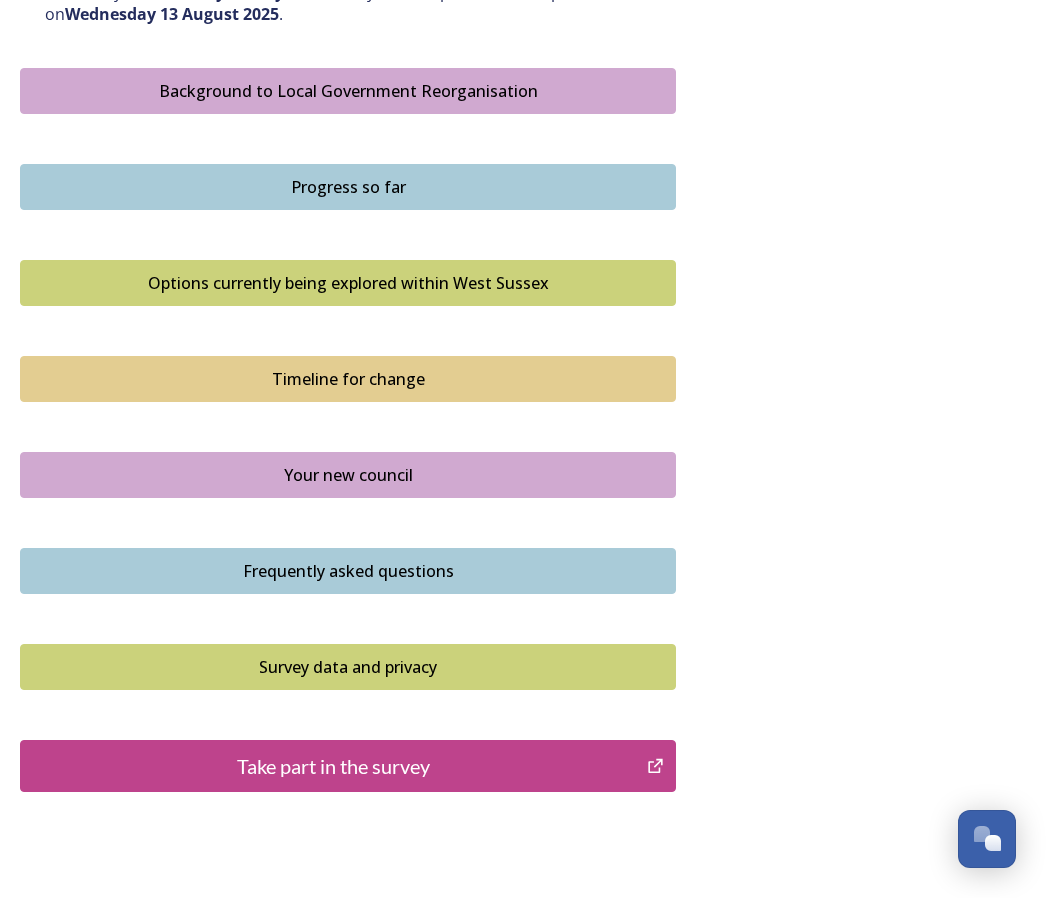 click on "Take part in the survey" at bounding box center (333, 766) 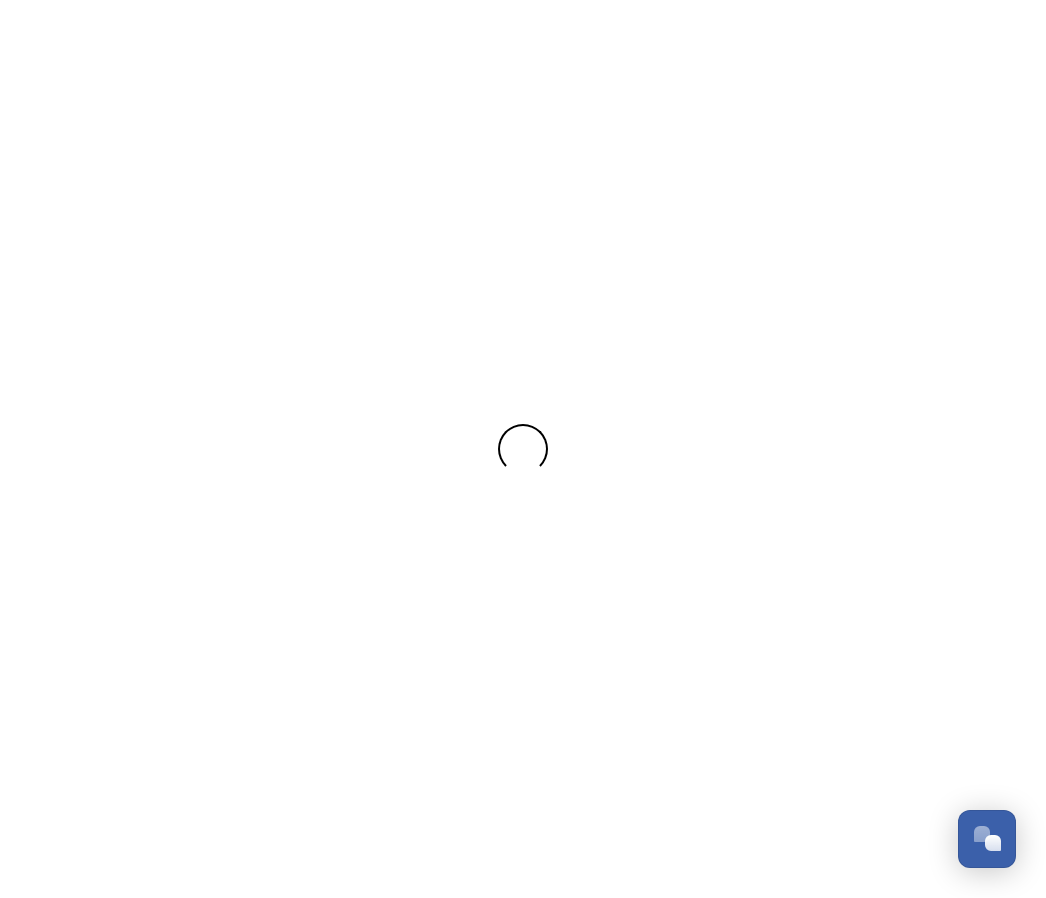 scroll, scrollTop: 0, scrollLeft: 0, axis: both 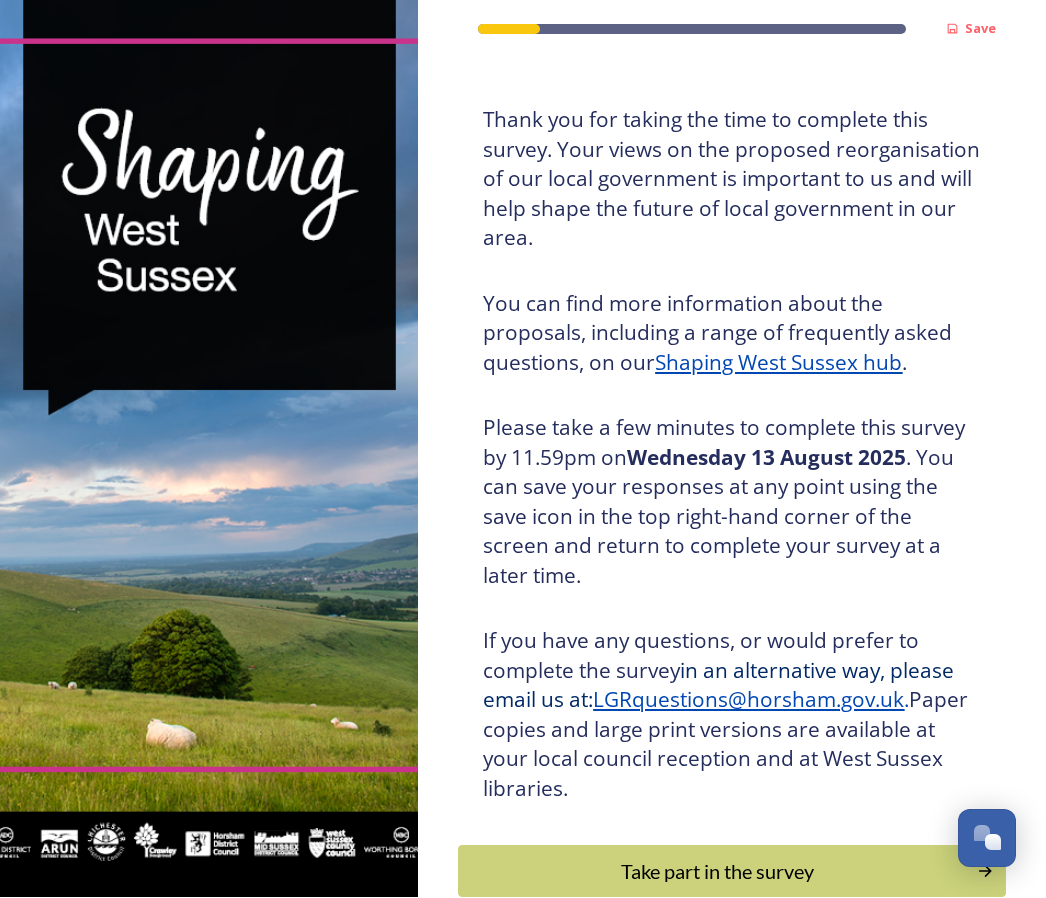 click on "Take part in the survey" at bounding box center [717, 872] 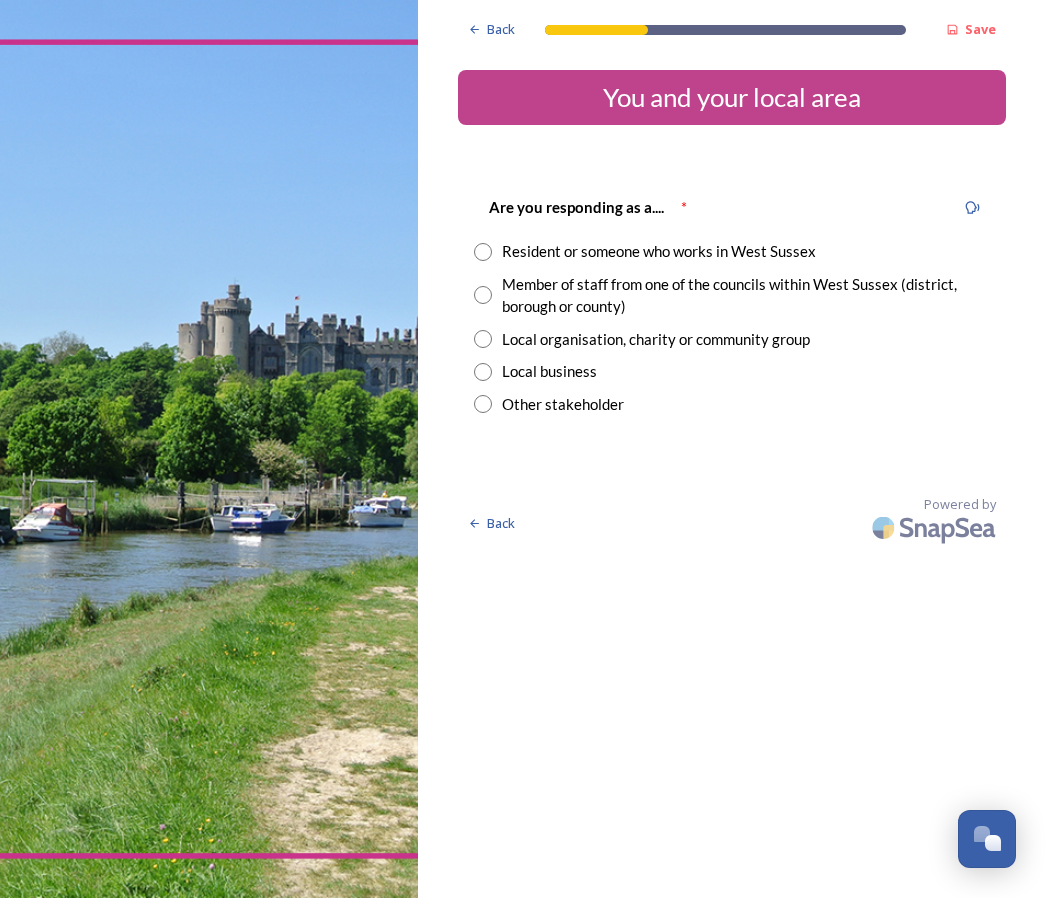 click at bounding box center (483, 252) 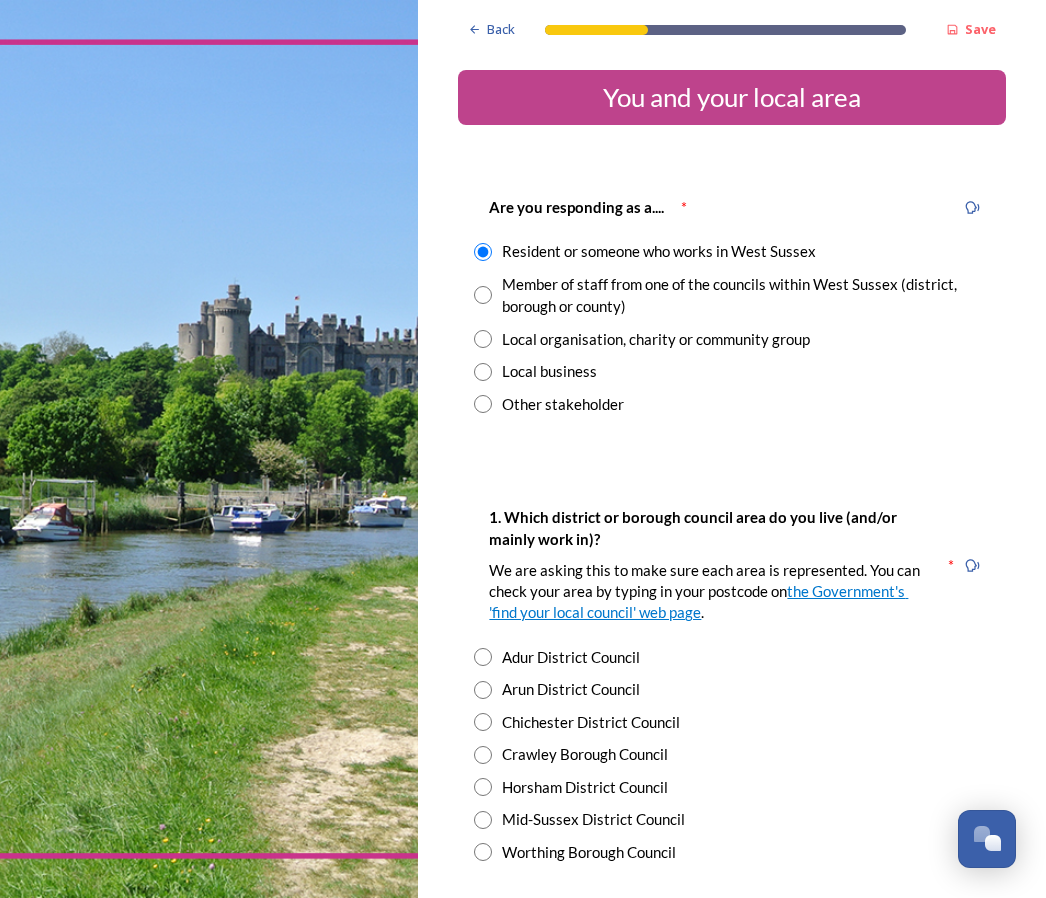 click at bounding box center (483, 690) 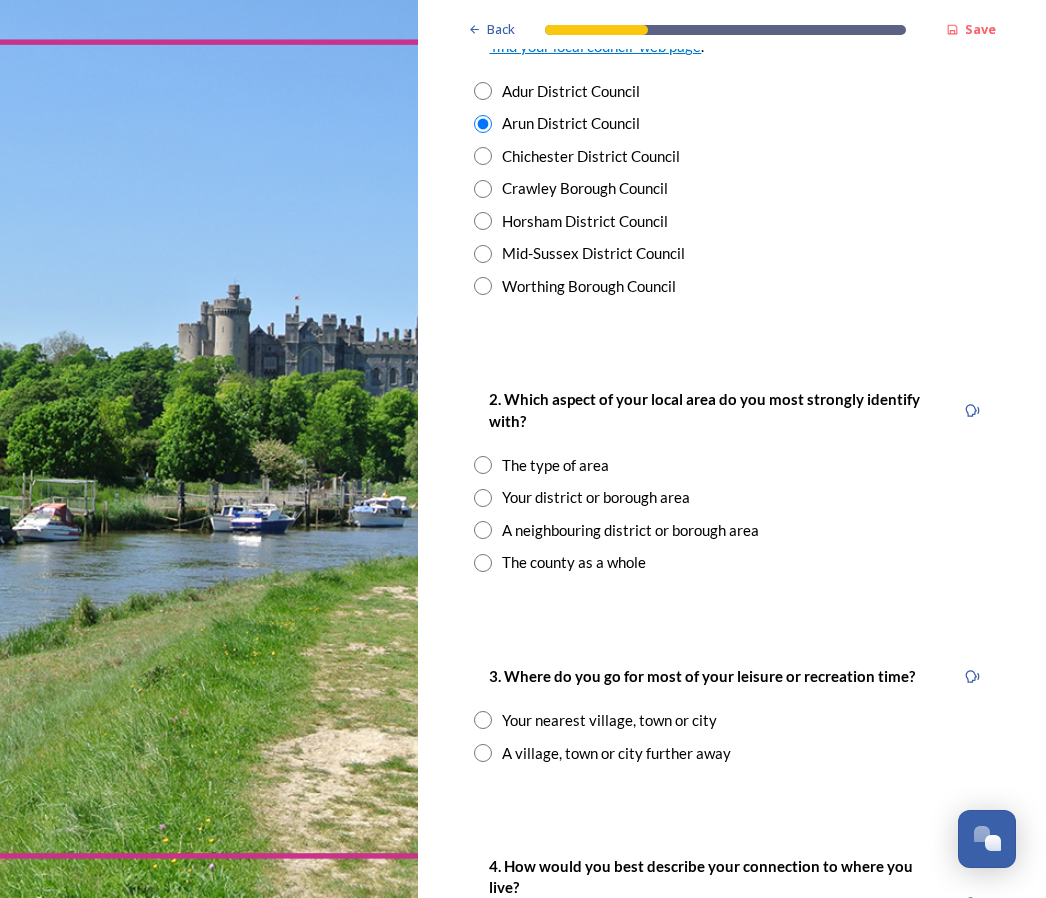 scroll, scrollTop: 567, scrollLeft: 0, axis: vertical 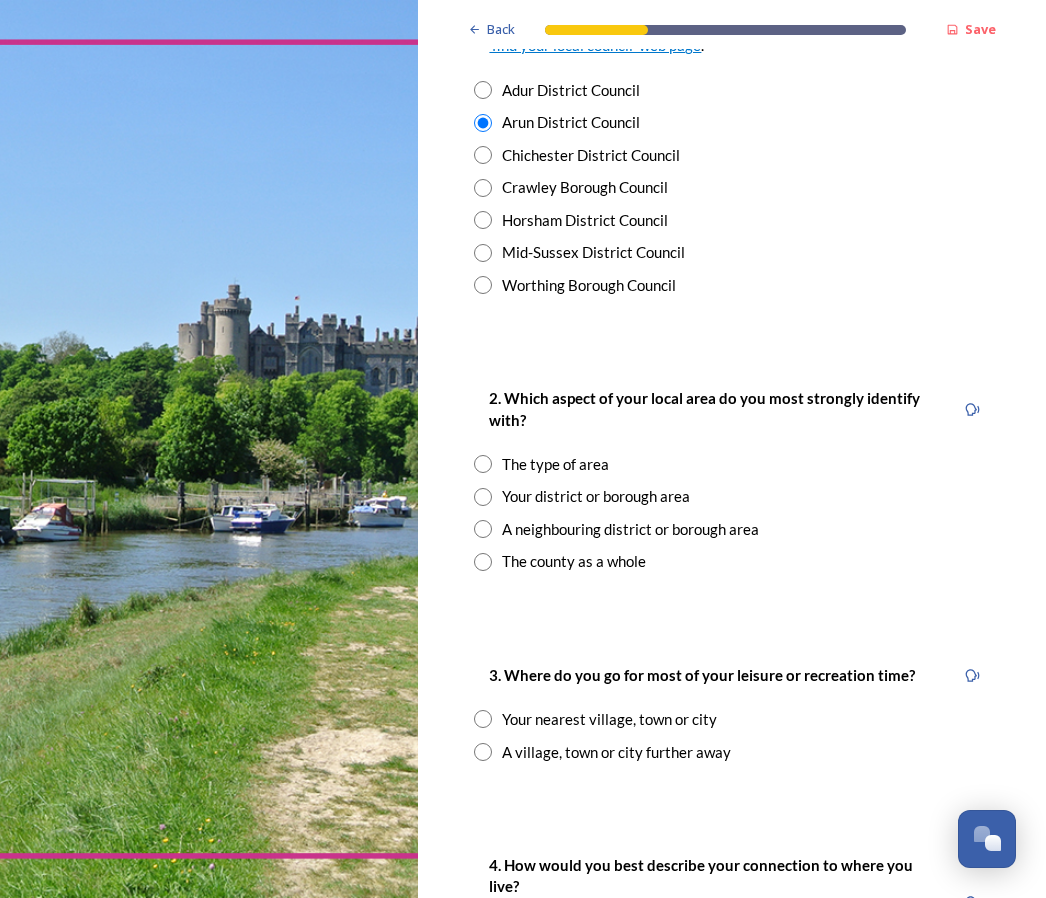 click at bounding box center [483, 464] 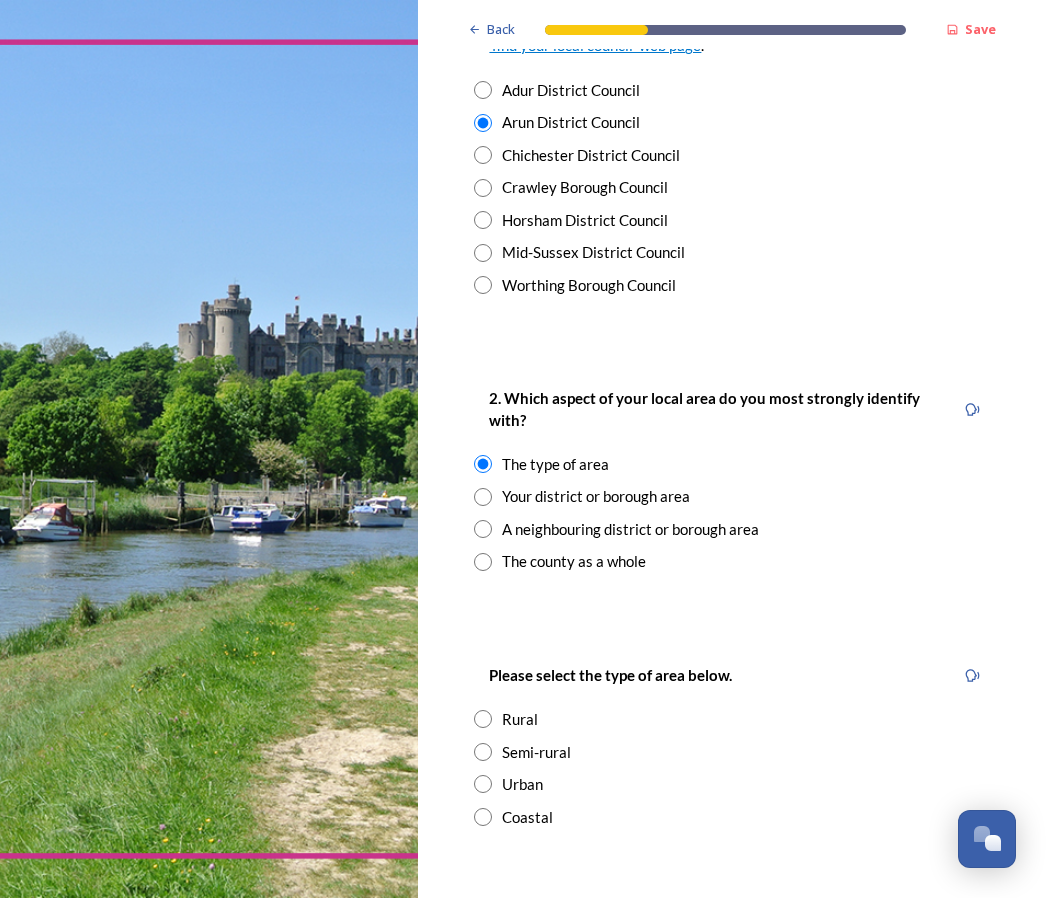 click at bounding box center (483, 817) 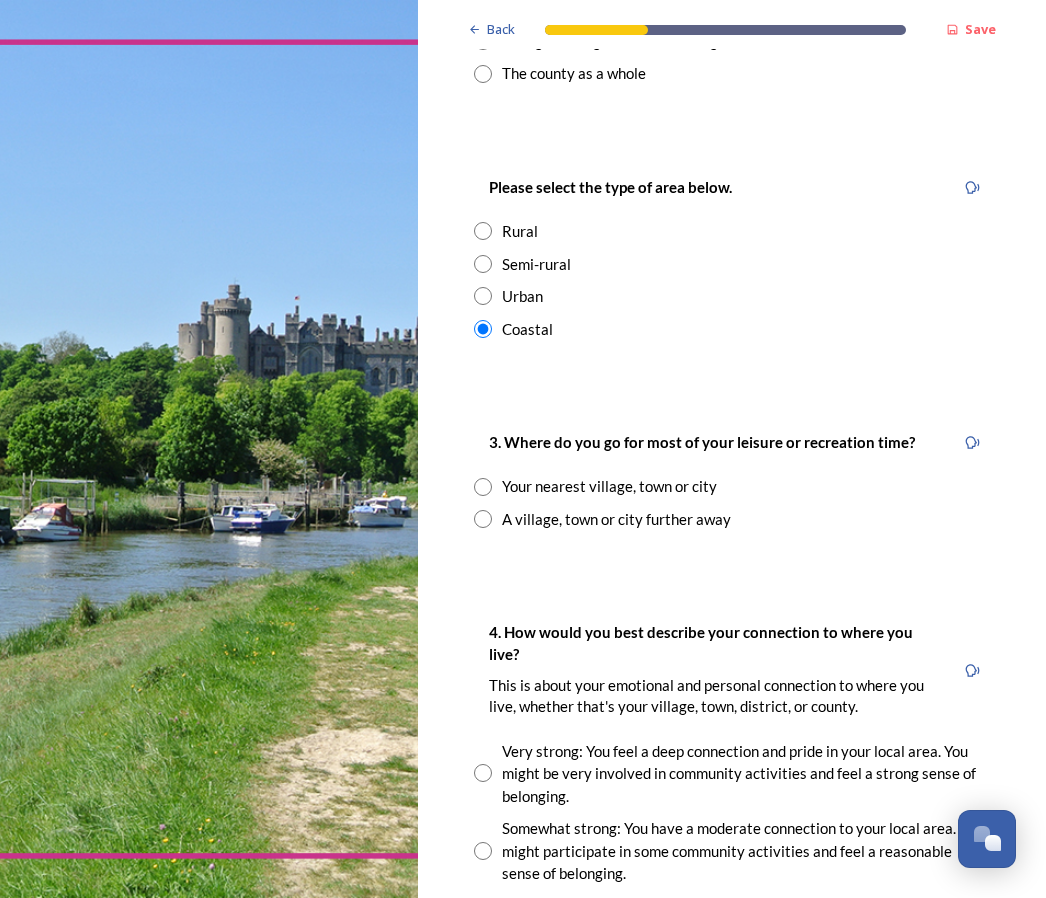 scroll, scrollTop: 1055, scrollLeft: 0, axis: vertical 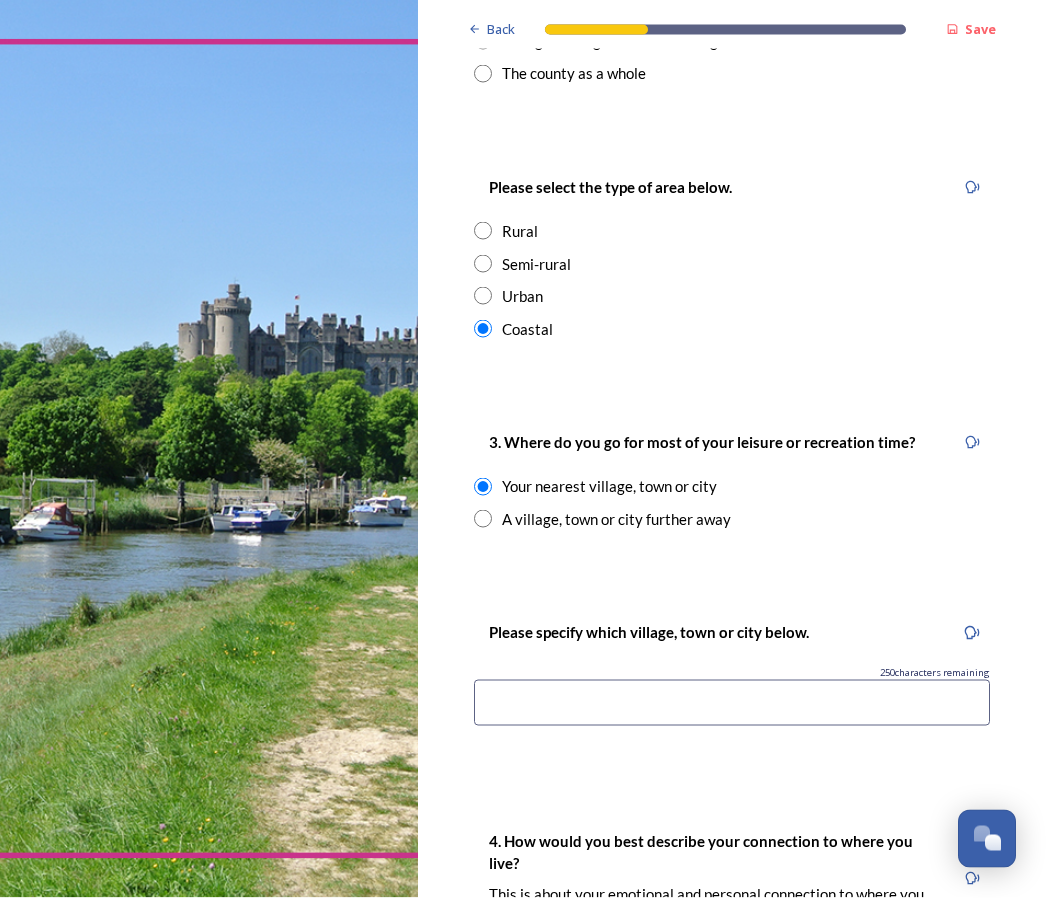 click at bounding box center (732, 703) 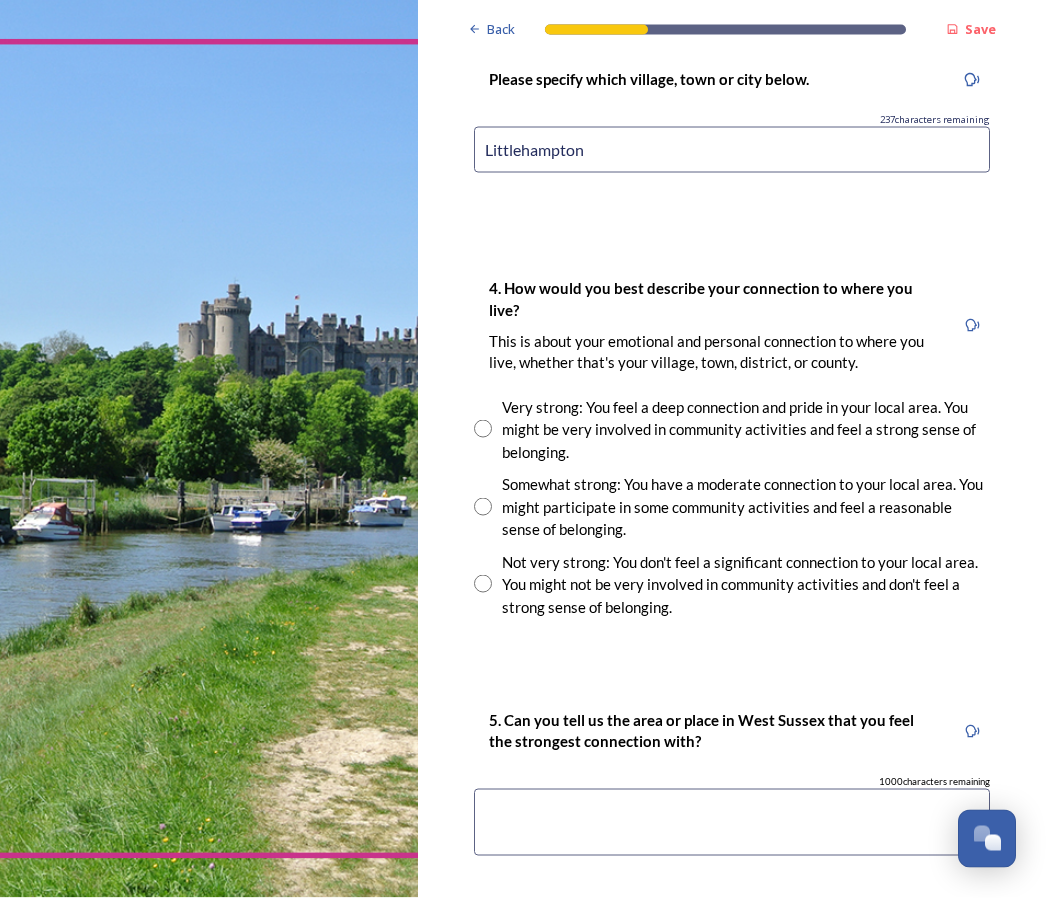 scroll, scrollTop: 1610, scrollLeft: 0, axis: vertical 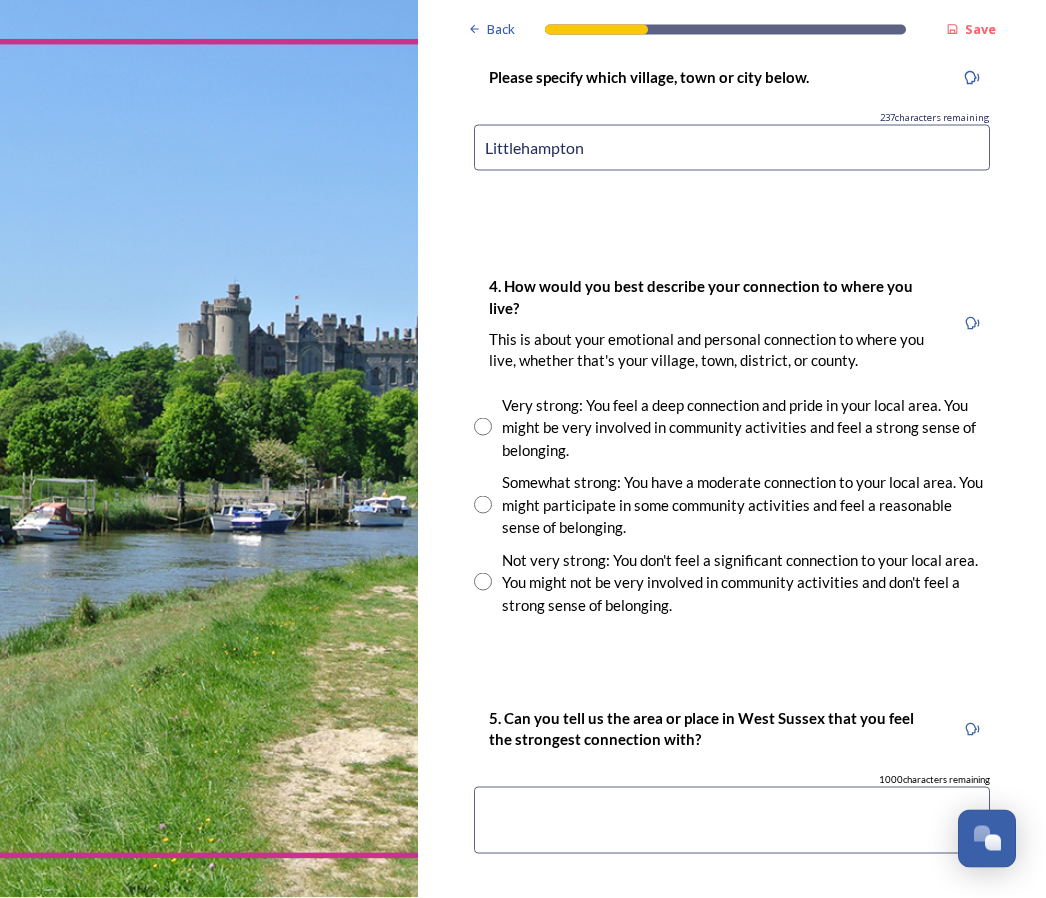 type on "Littlehampton" 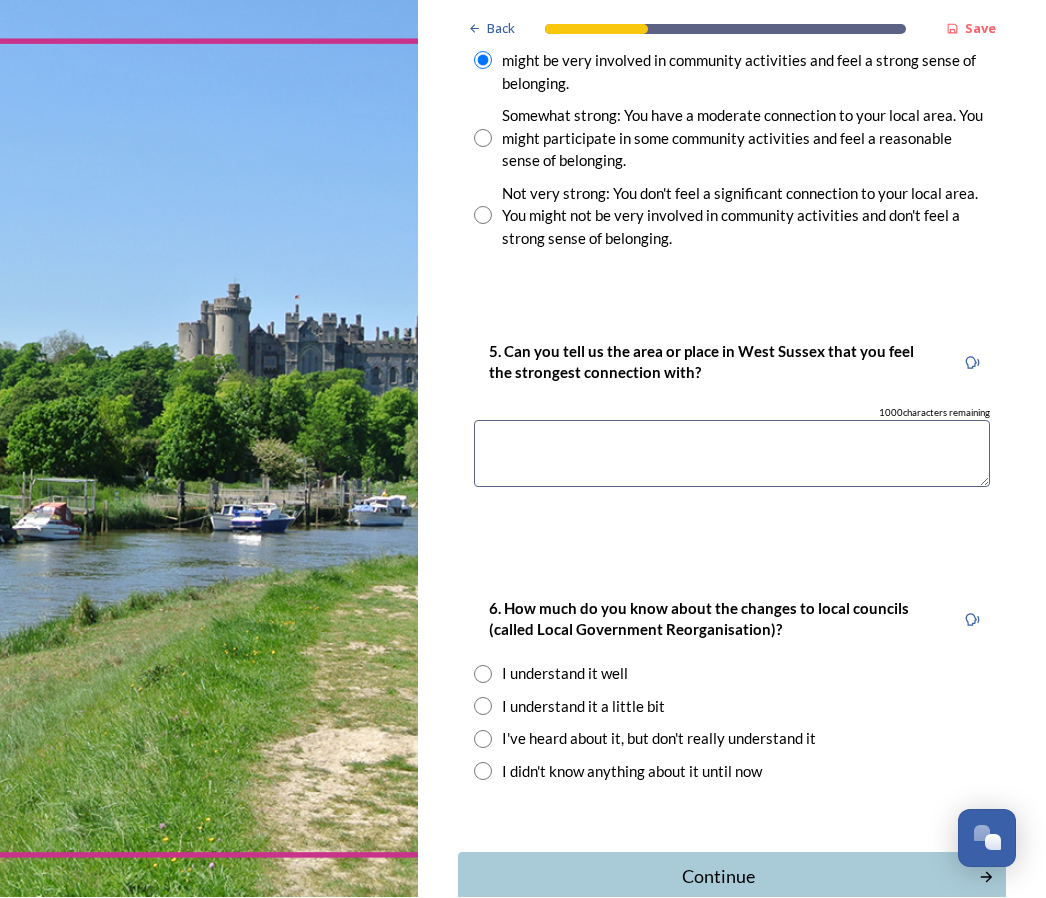 scroll, scrollTop: 1975, scrollLeft: 0, axis: vertical 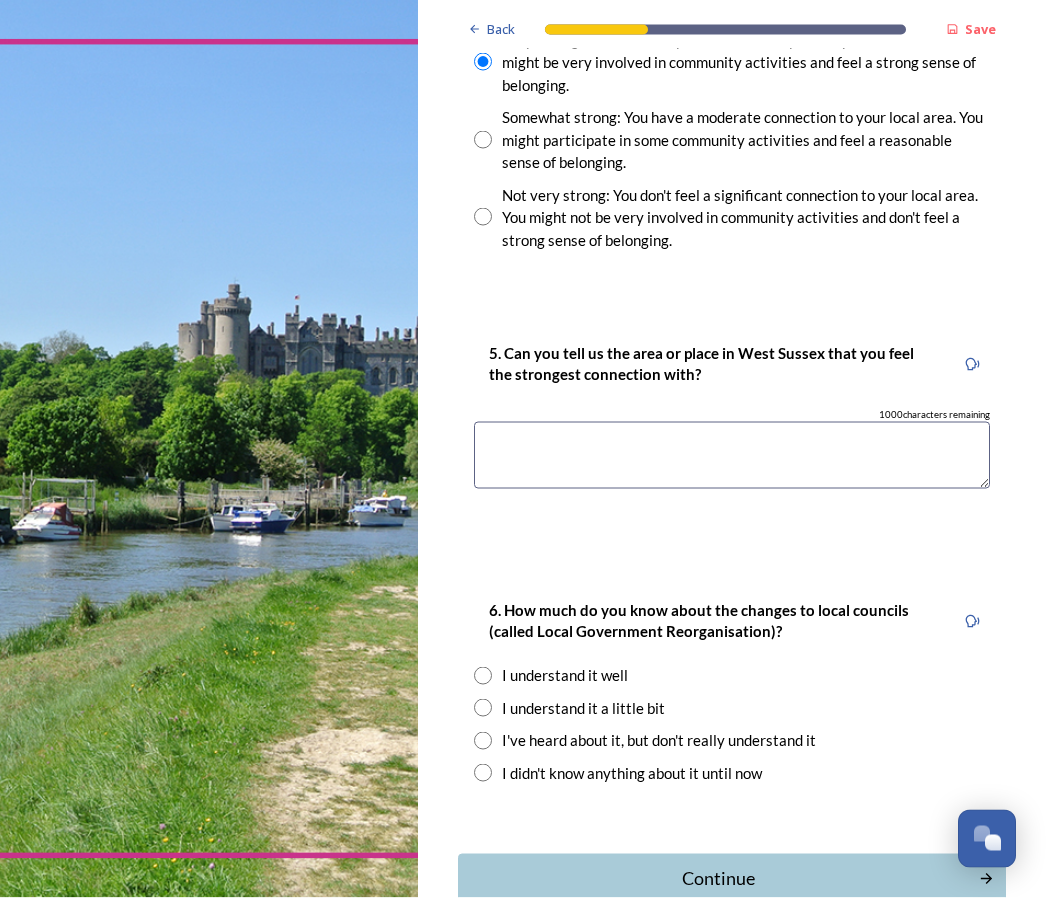 click at bounding box center [732, 455] 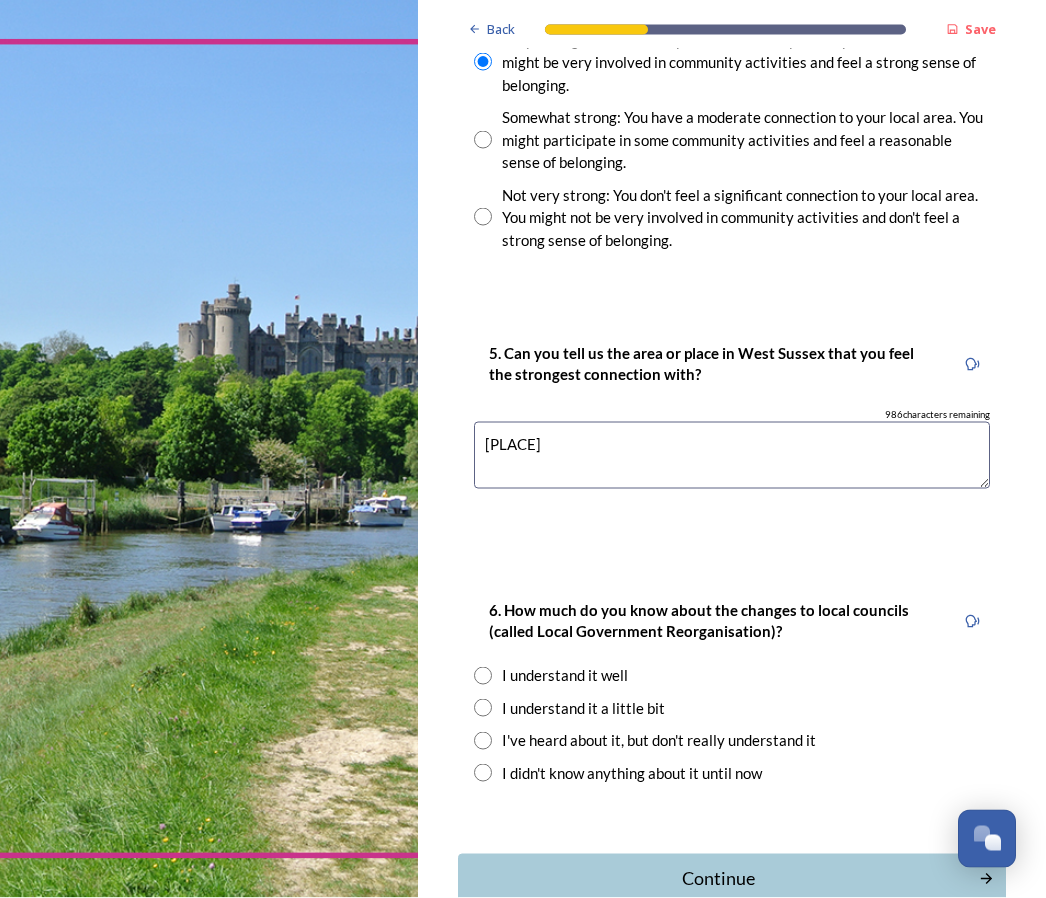 type on "[PLACE]" 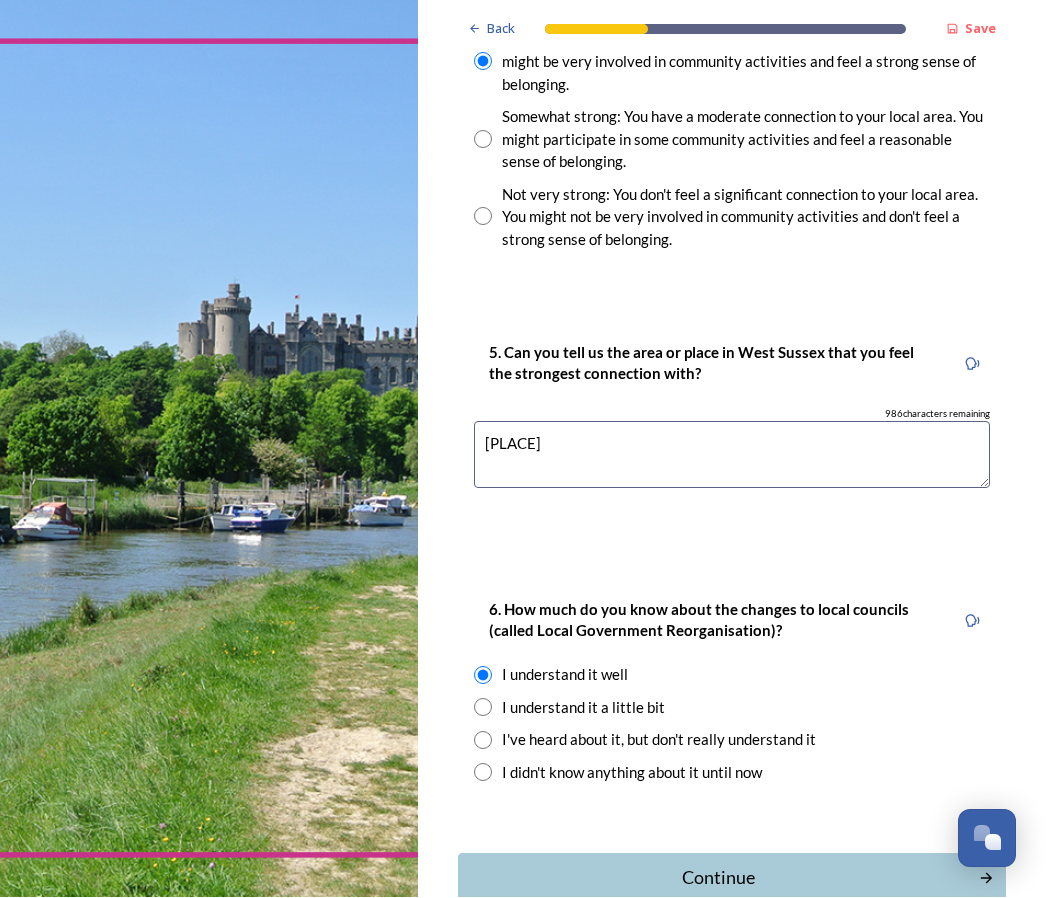 click on "Continue" at bounding box center [718, 878] 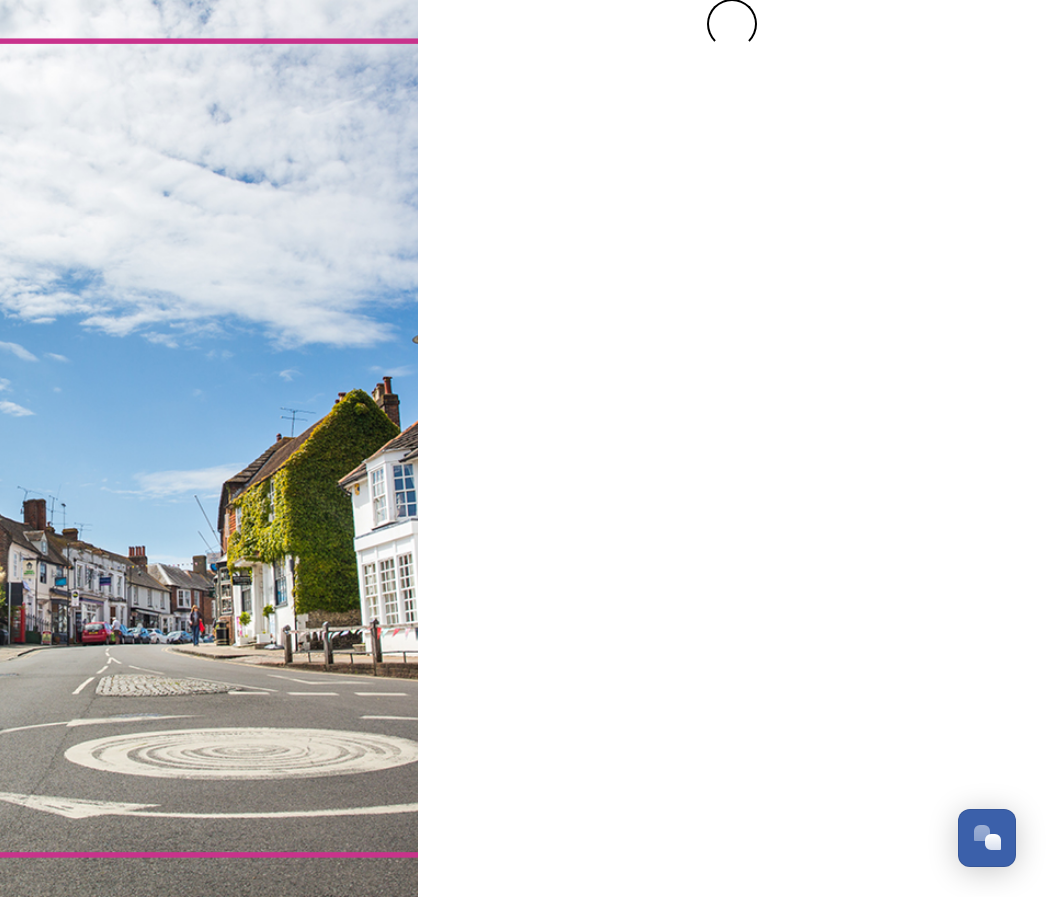 scroll, scrollTop: 0, scrollLeft: 0, axis: both 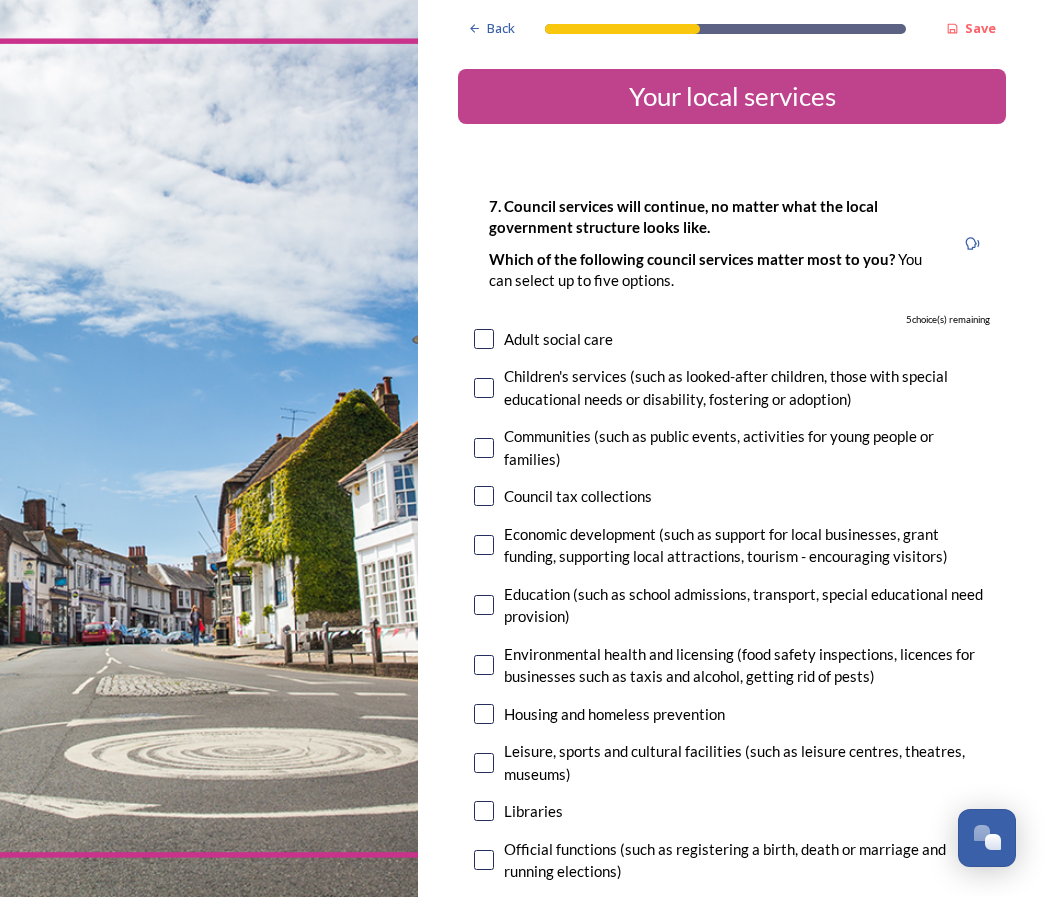 click at bounding box center [484, 340] 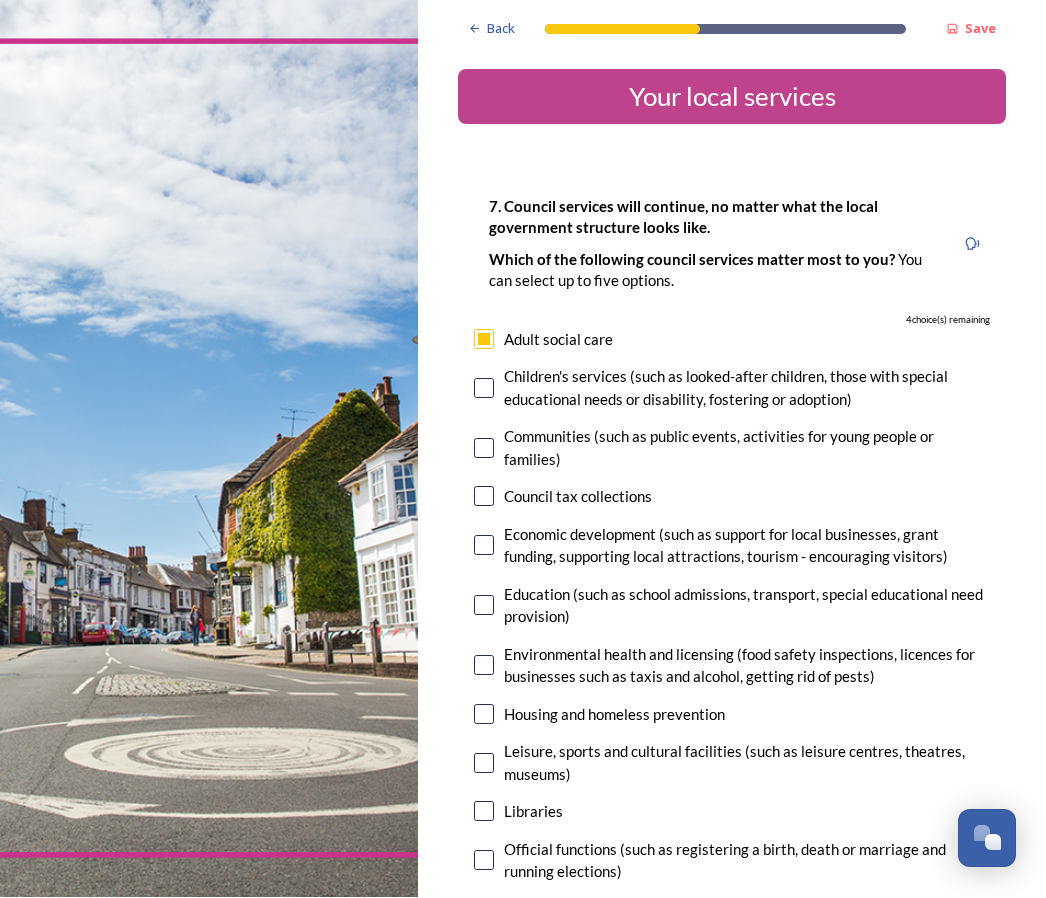 click at bounding box center (484, 606) 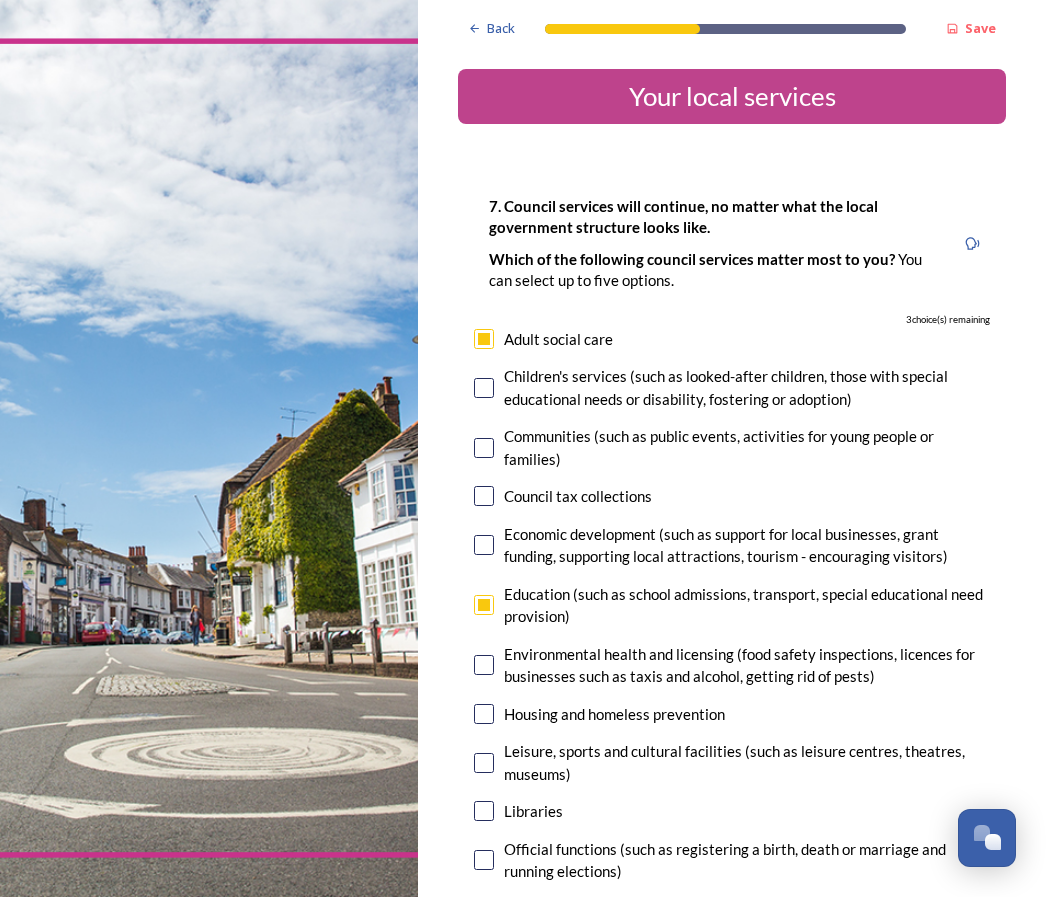 click at bounding box center [484, 715] 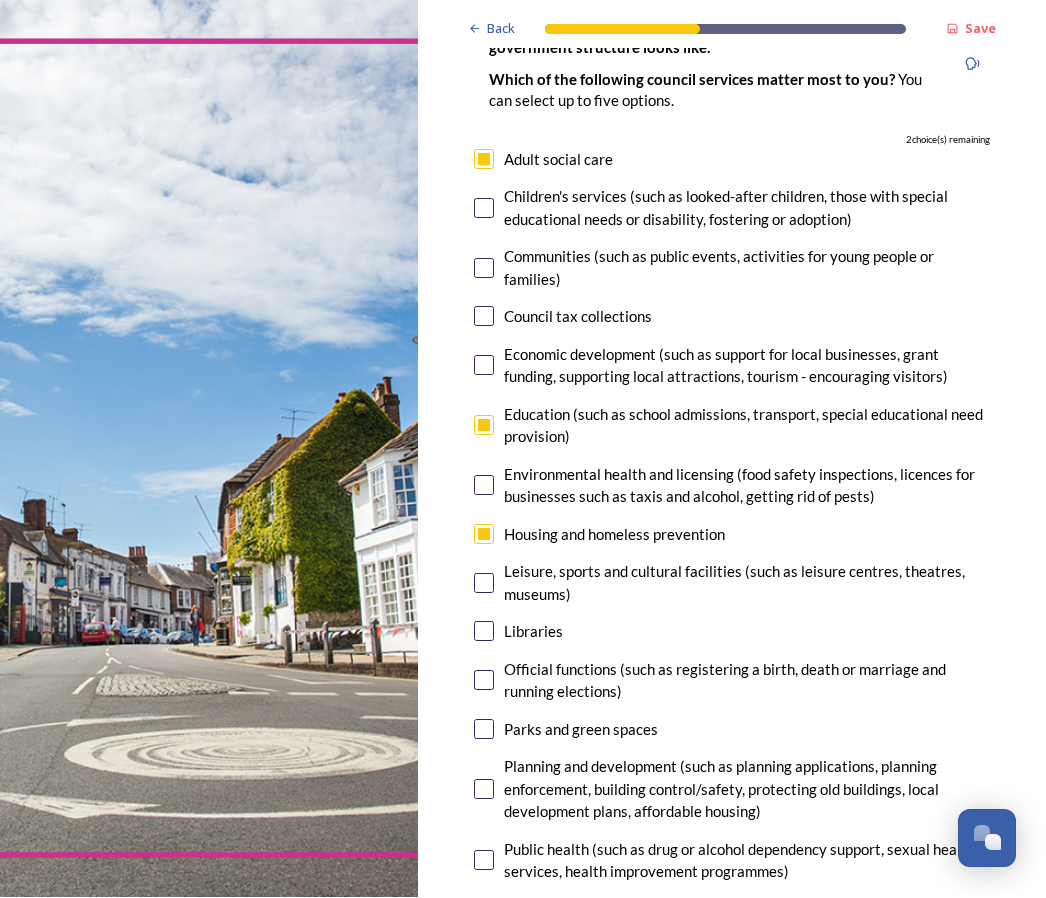 scroll, scrollTop: 179, scrollLeft: 0, axis: vertical 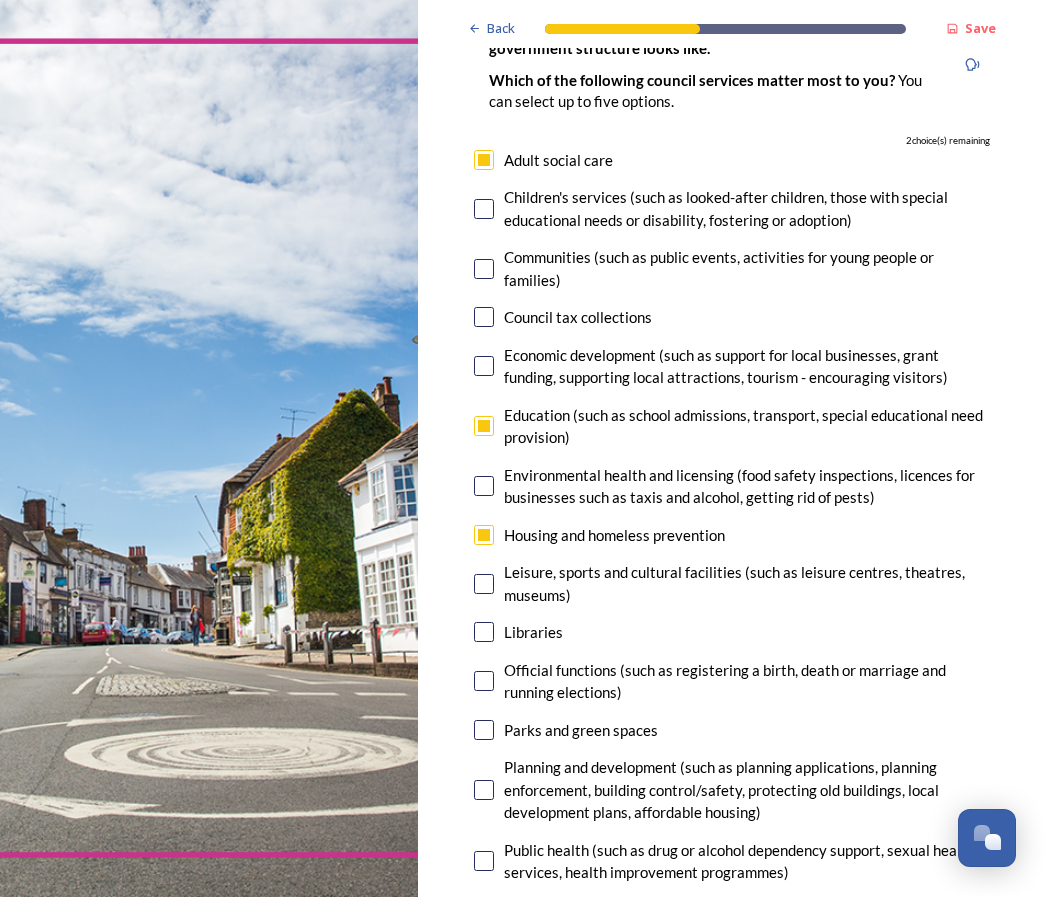 click on "Back Save Your local services 7. Council services will continue, no matter what the local government structure looks like. ﻿﻿Which of the following council services matter most to you? You can select up to five options. 2 choice(s) remaining Adult social care Children's services (such as looked-after children, those with special educational needs or disability, fostering or adoption) Communities (such as public events, activities for young people or families) Council tax collections Economic development (such as support for local businesses, grant funding, supporting local attractions, tourism - encouraging visitors) Education (such as school admissions, transport, special educational need provision) Environmental health and licensing (food safety inspections, licences for businesses such as taxis and alcohol, getting rid of pests) Housing and homeless prevention Leisure, sports and cultural facilities (such as leisure centres, theatres, museums) Libraries Parks and green spaces Public safety" at bounding box center (523, 449) 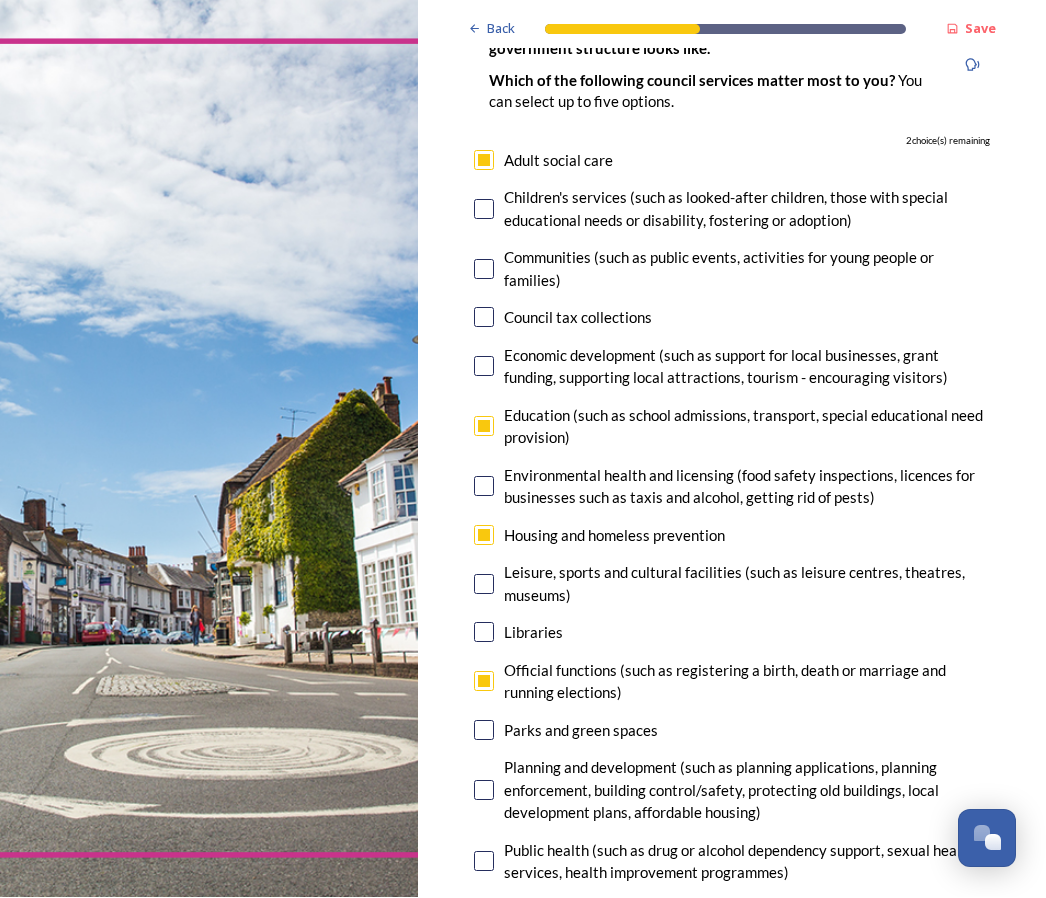 checkbox on "true" 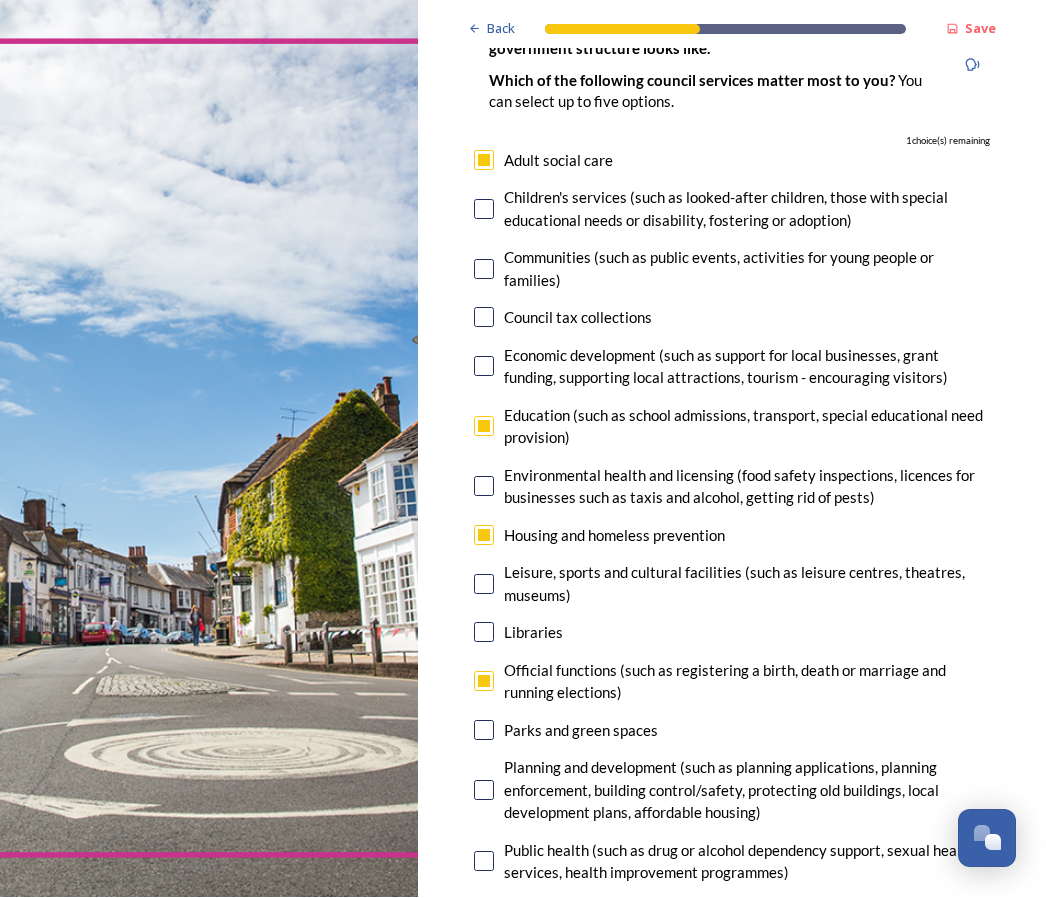 click at bounding box center (484, 585) 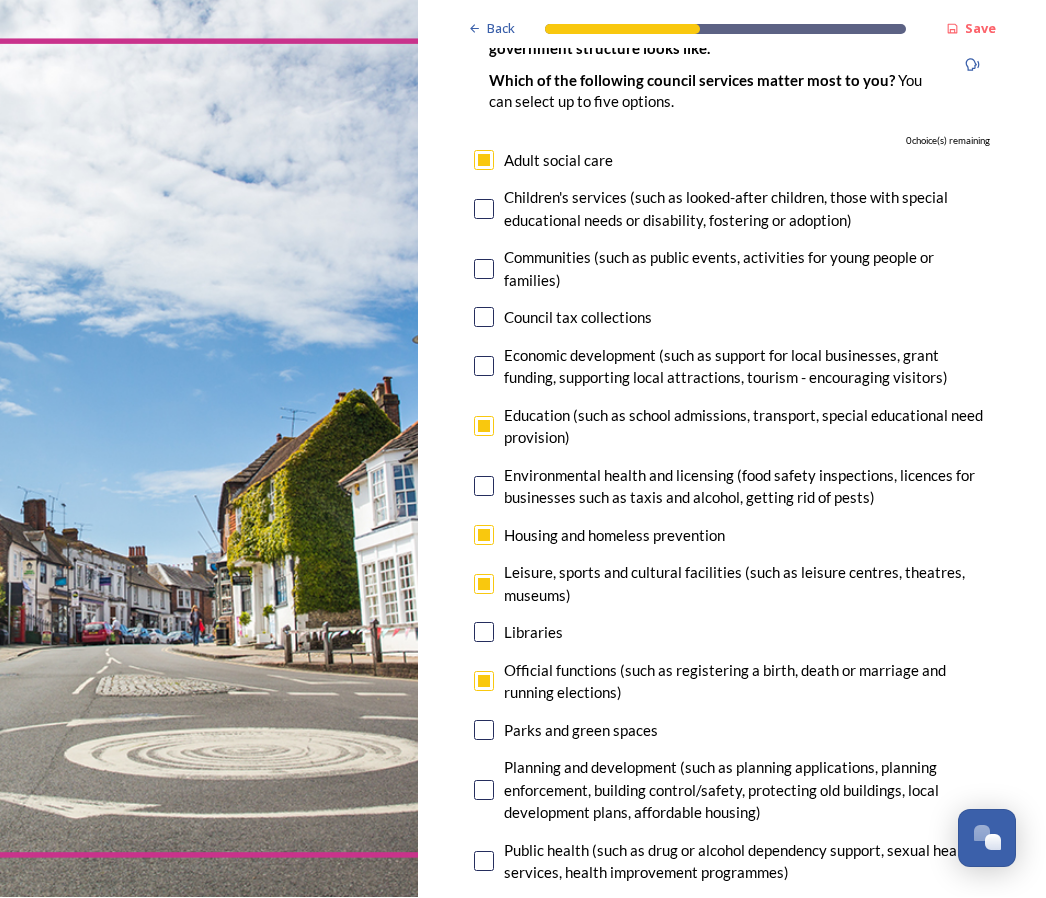 click at bounding box center [484, 791] 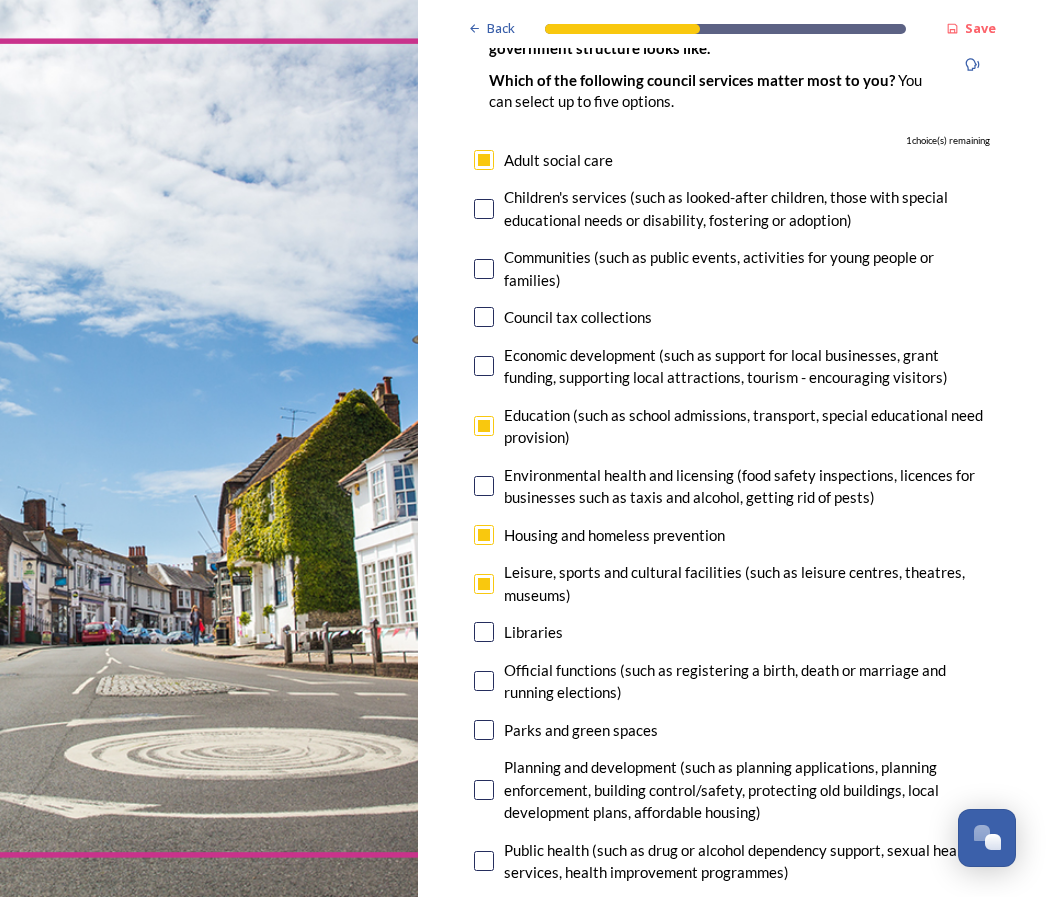 click at bounding box center [484, 791] 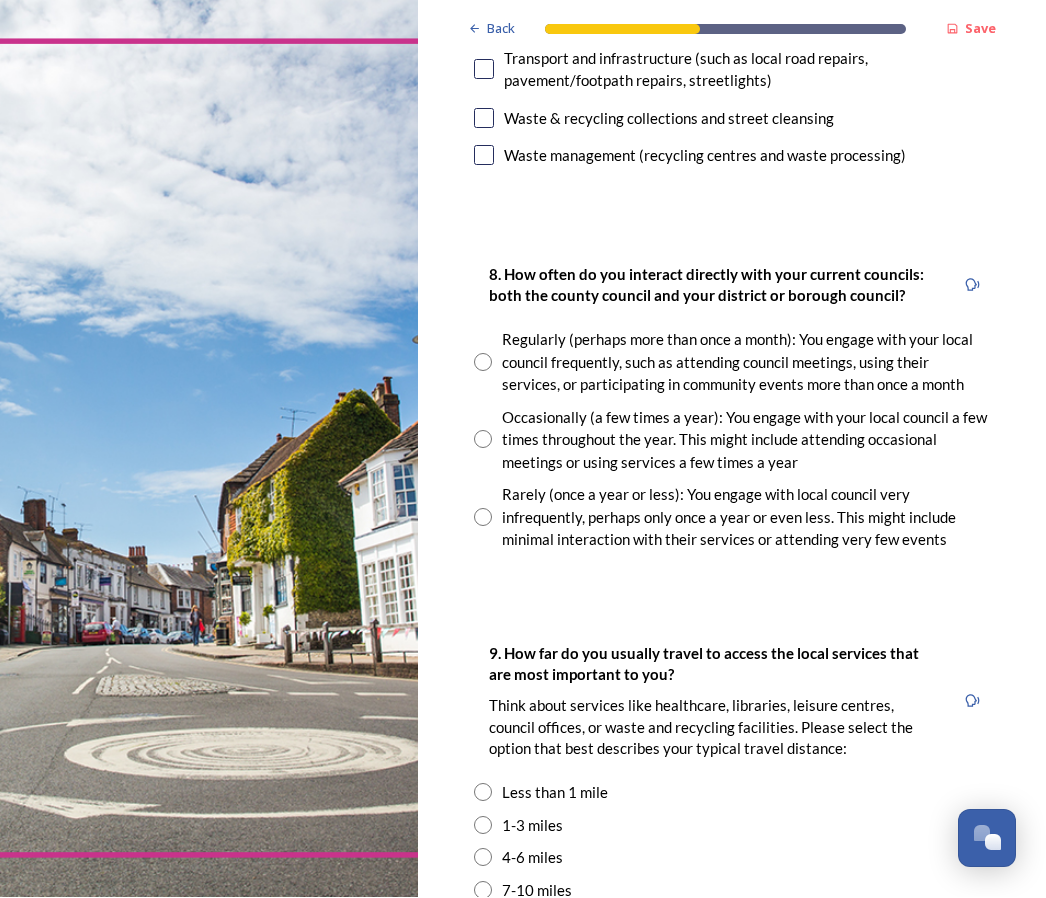 scroll, scrollTop: 1106, scrollLeft: 0, axis: vertical 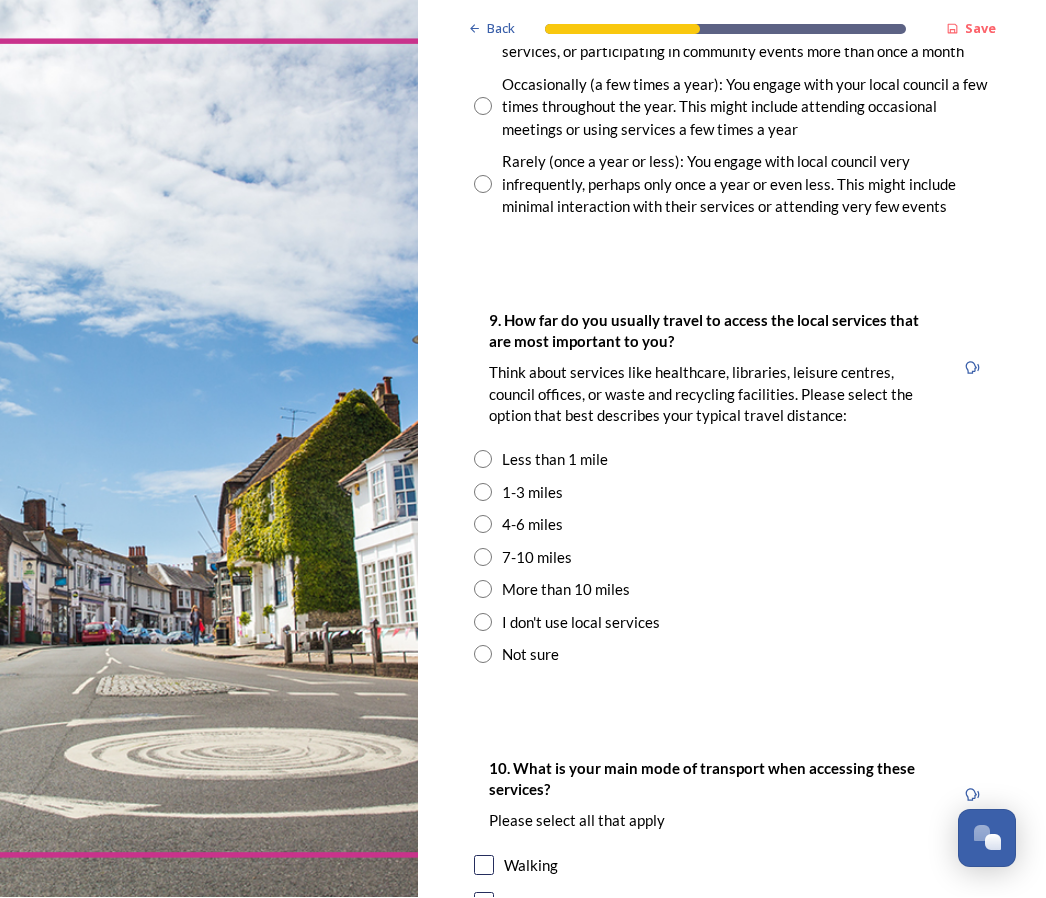 click at bounding box center (483, 493) 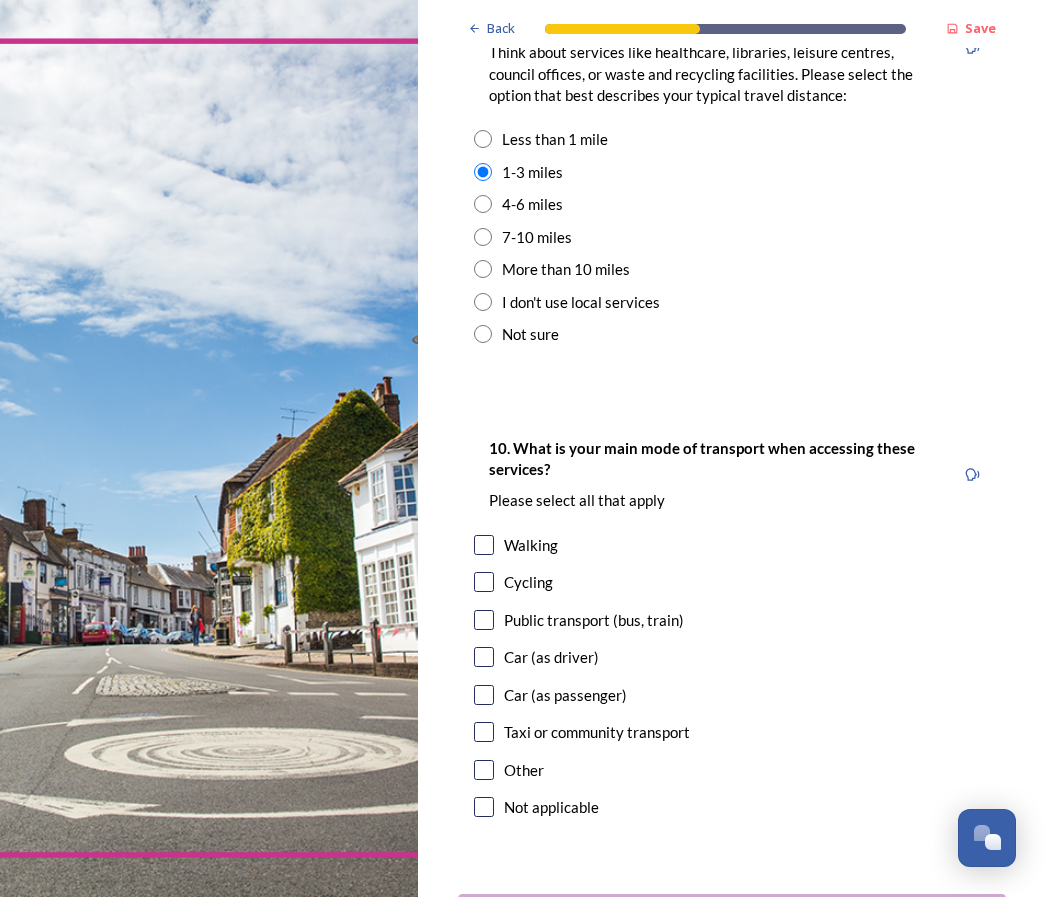 scroll, scrollTop: 1775, scrollLeft: 0, axis: vertical 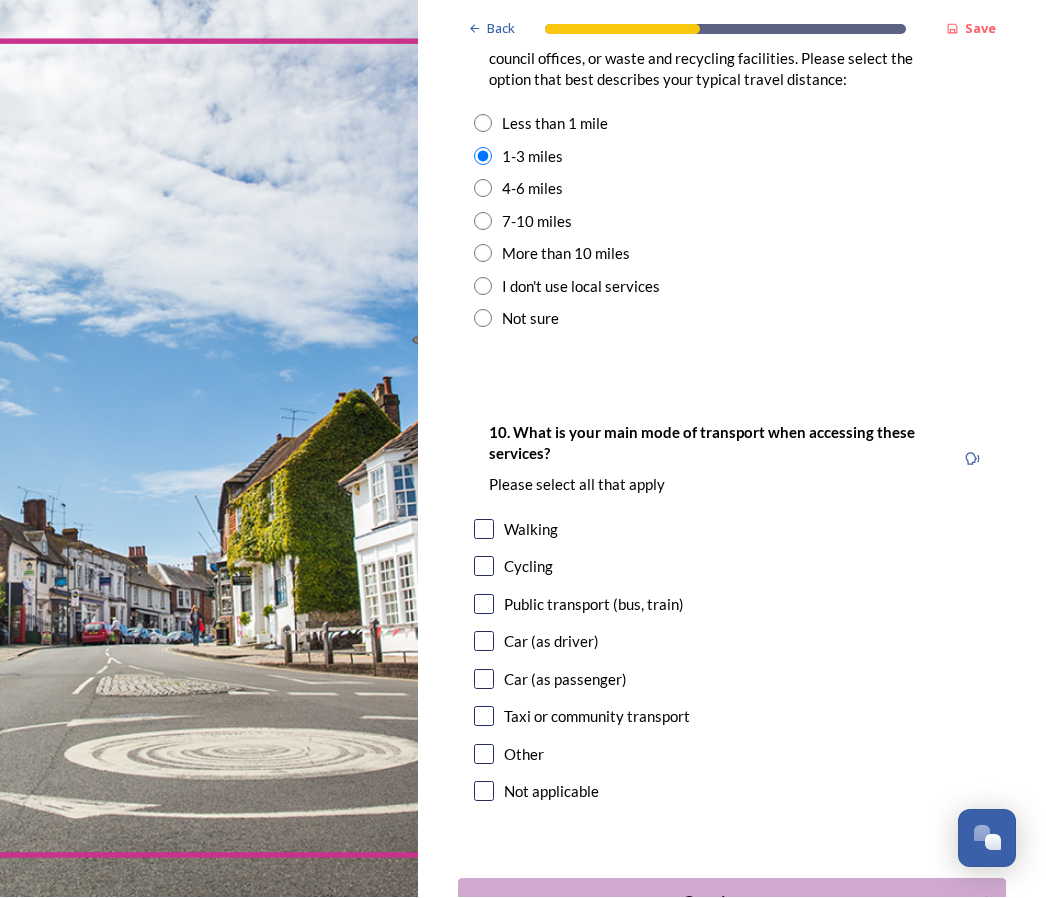 click at bounding box center (484, 642) 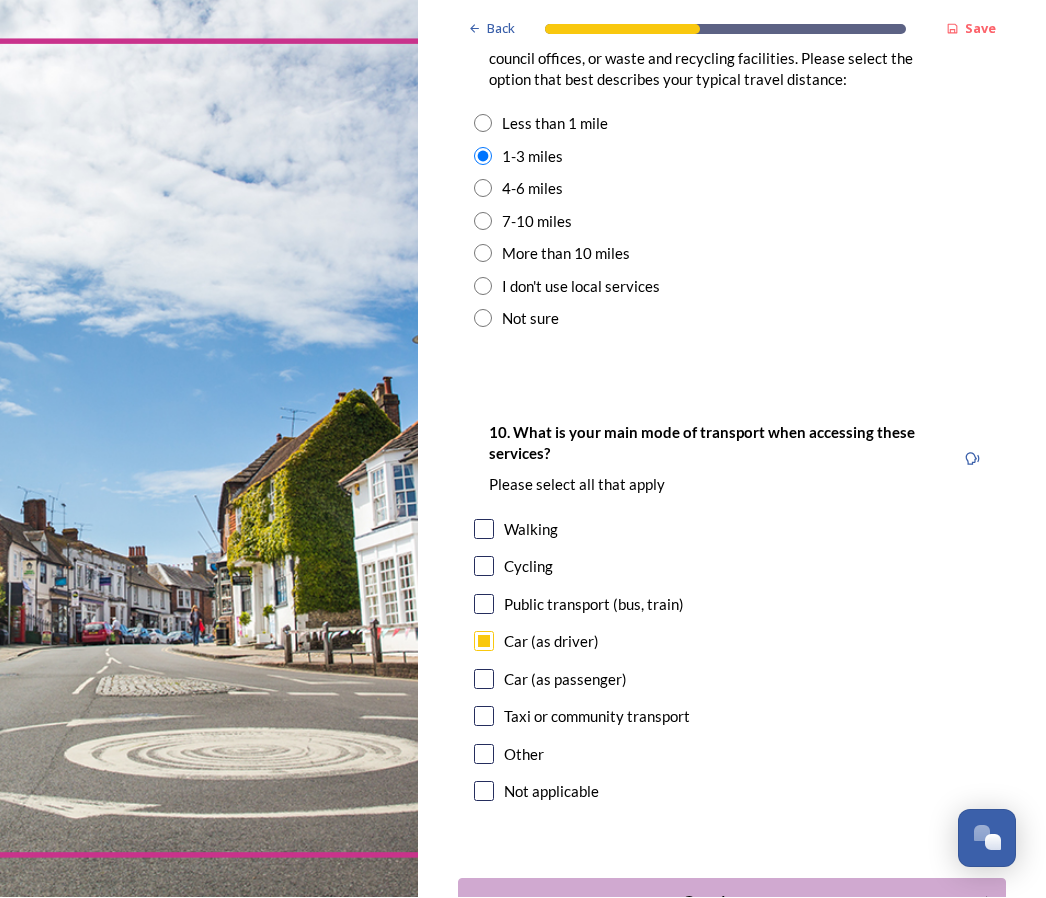 click at bounding box center [484, 680] 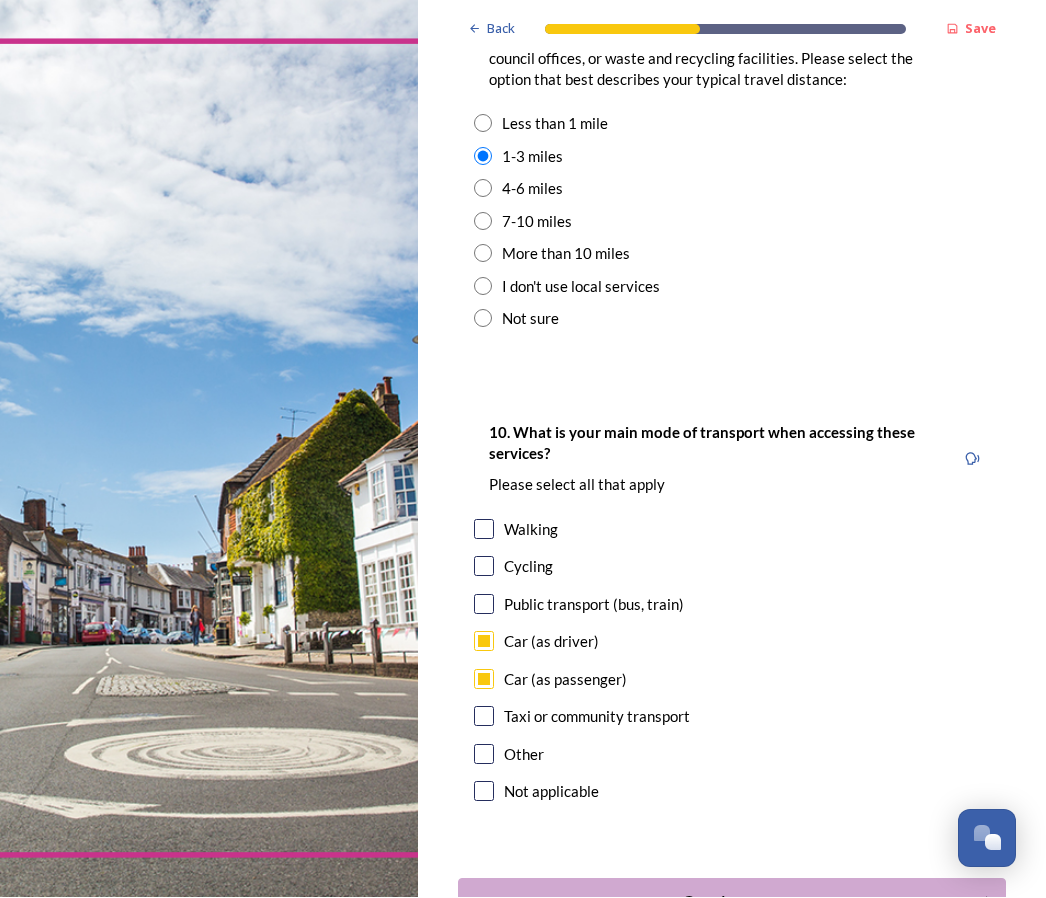 click at bounding box center [484, 717] 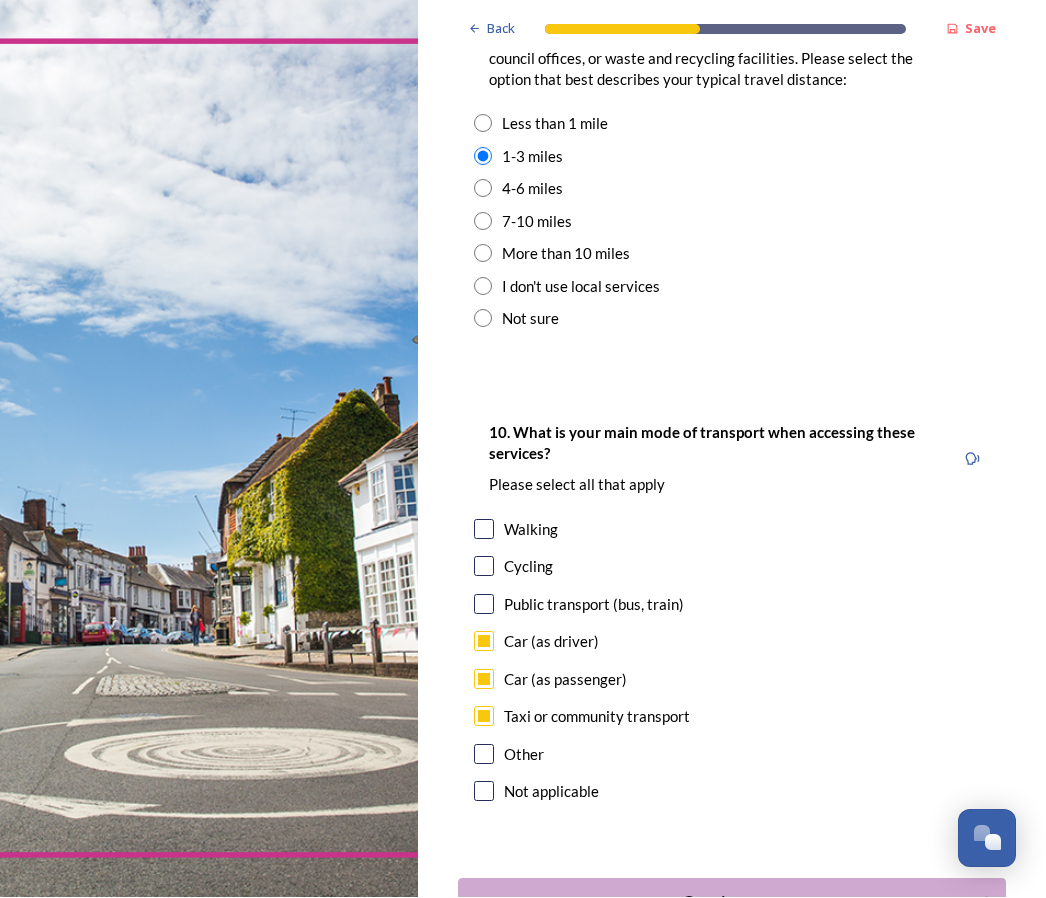 click on "Continue" at bounding box center (718, 903) 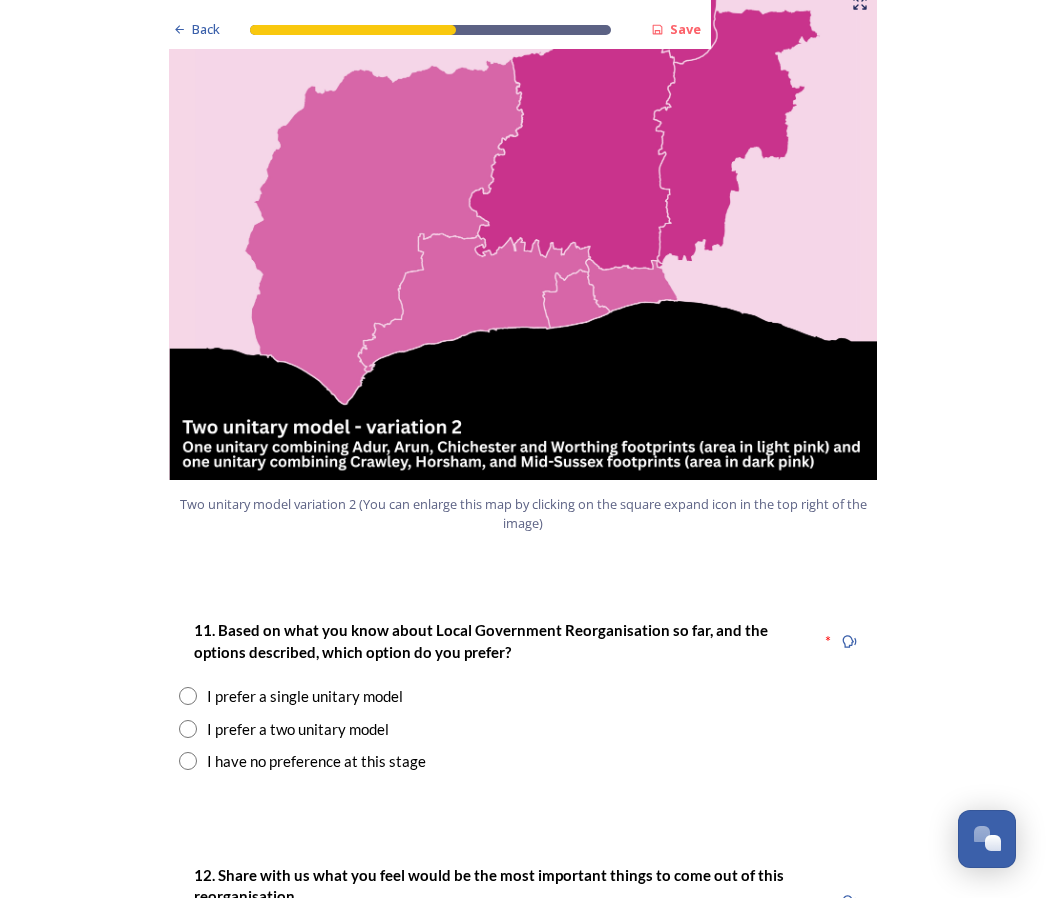 scroll, scrollTop: 2120, scrollLeft: 0, axis: vertical 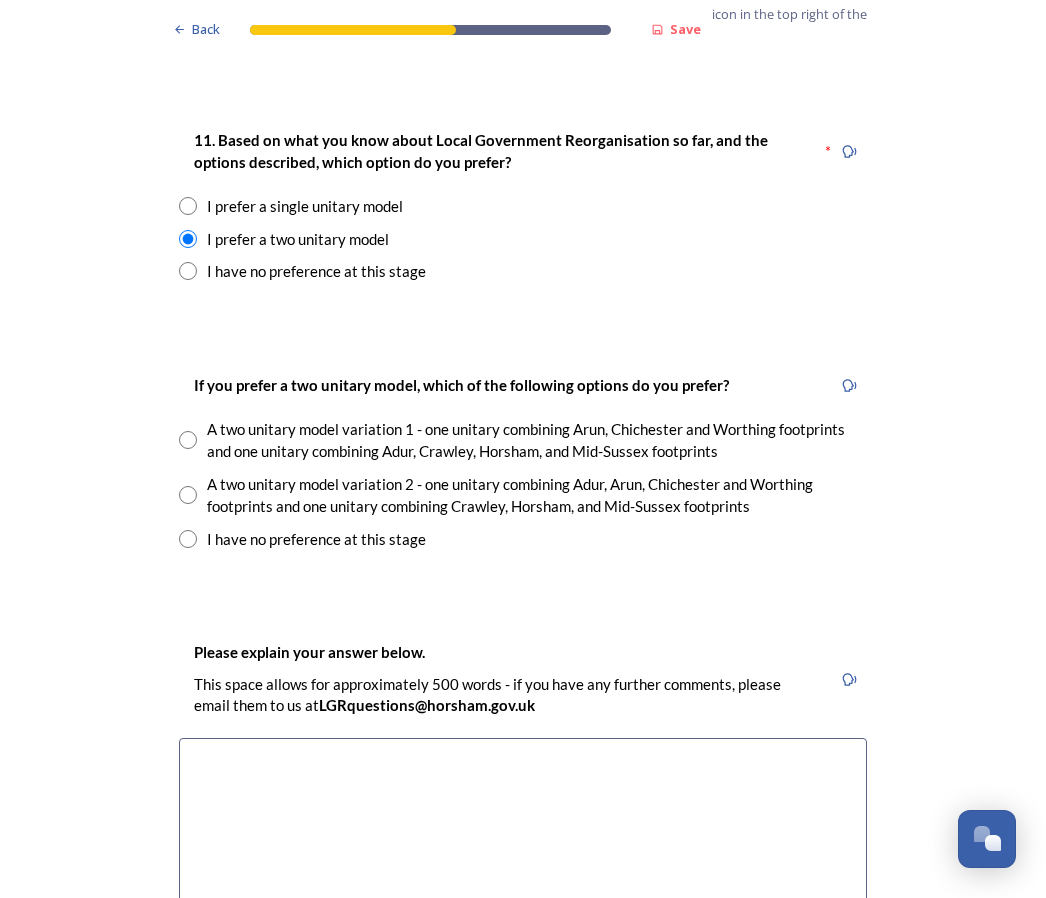 click at bounding box center (188, 495) 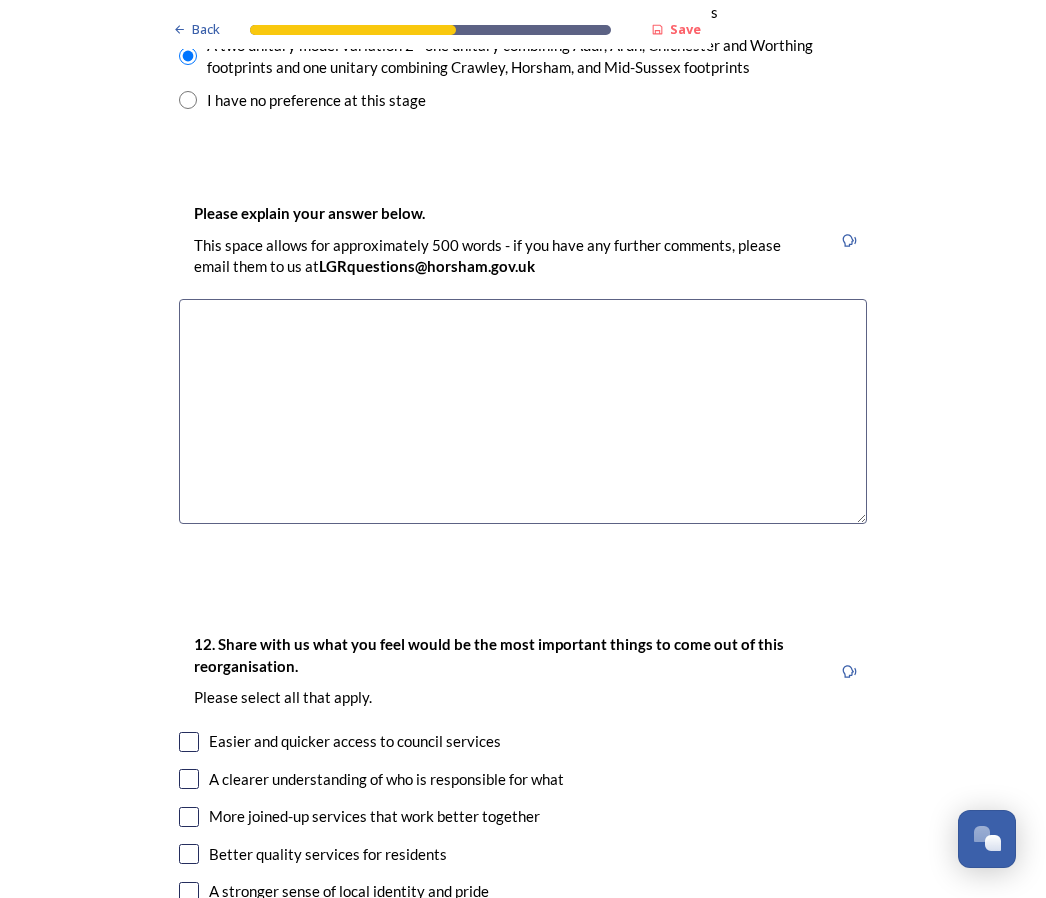 scroll, scrollTop: 3050, scrollLeft: 0, axis: vertical 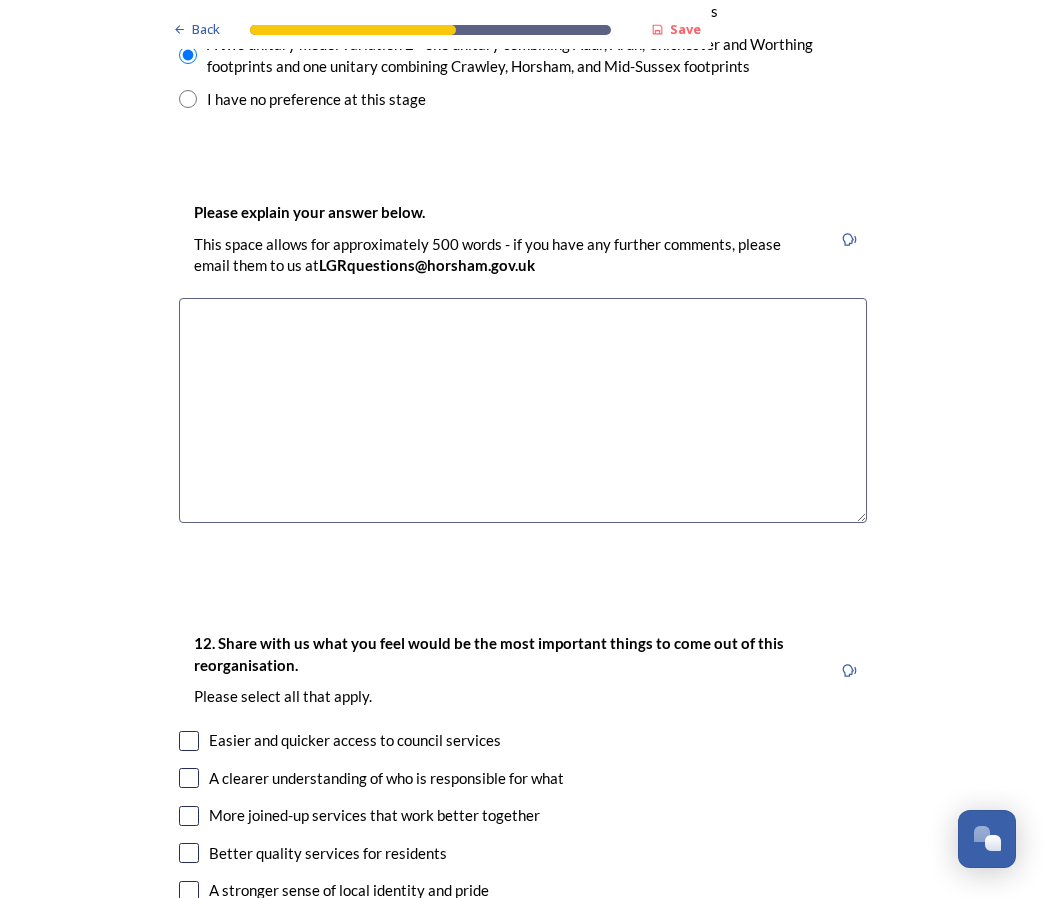 click at bounding box center (523, 410) 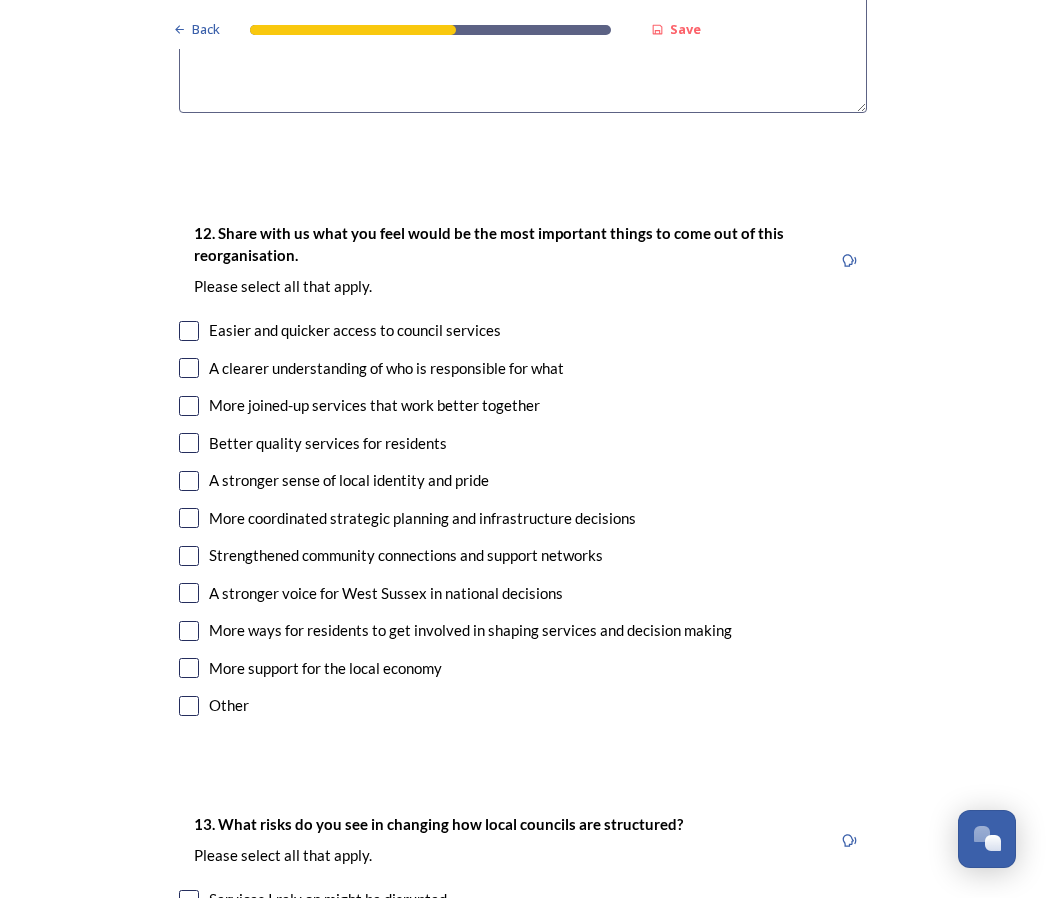 scroll, scrollTop: 3471, scrollLeft: 0, axis: vertical 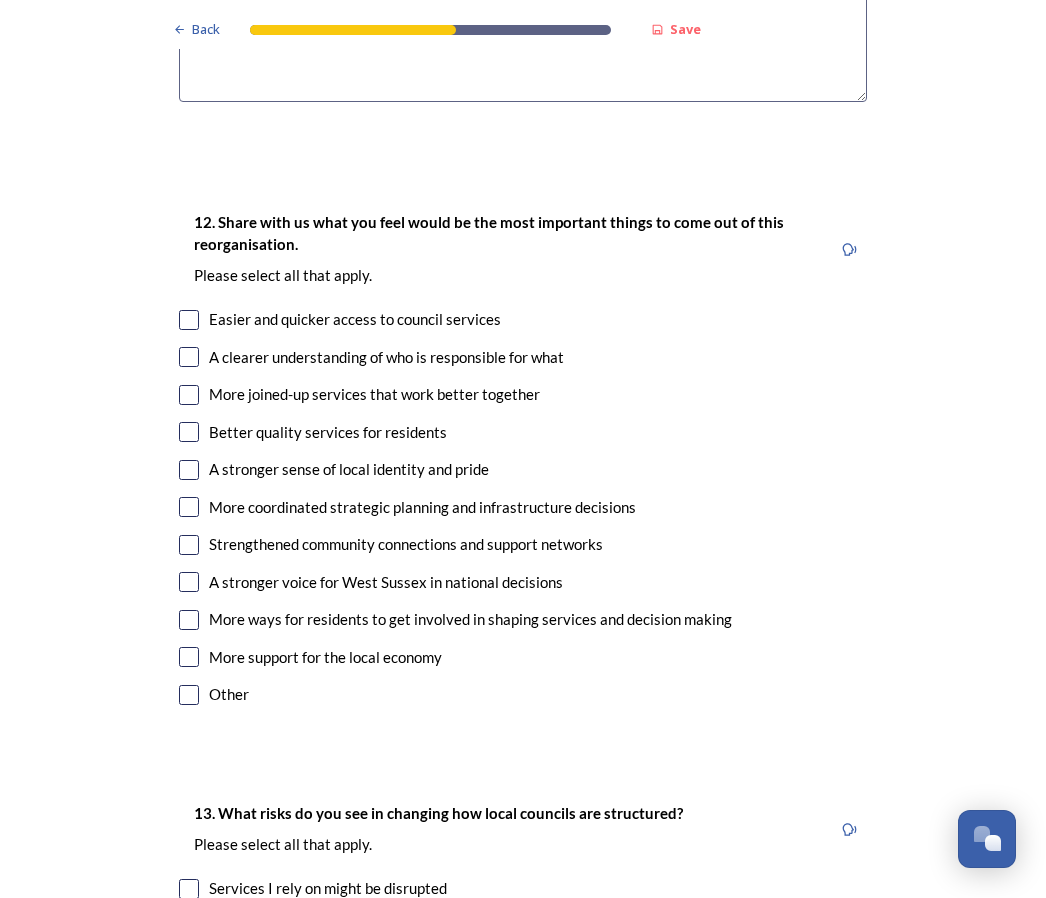 type on "A 2 unitary would best serve the needs of West [PLACE]. It is a no brainer to link the commonality of the Coastal Strip Authorities because of their similarity in coast and port infrastructure and tourism delivery. Also their links in education, highways, industry, deprivation and life expectancy." 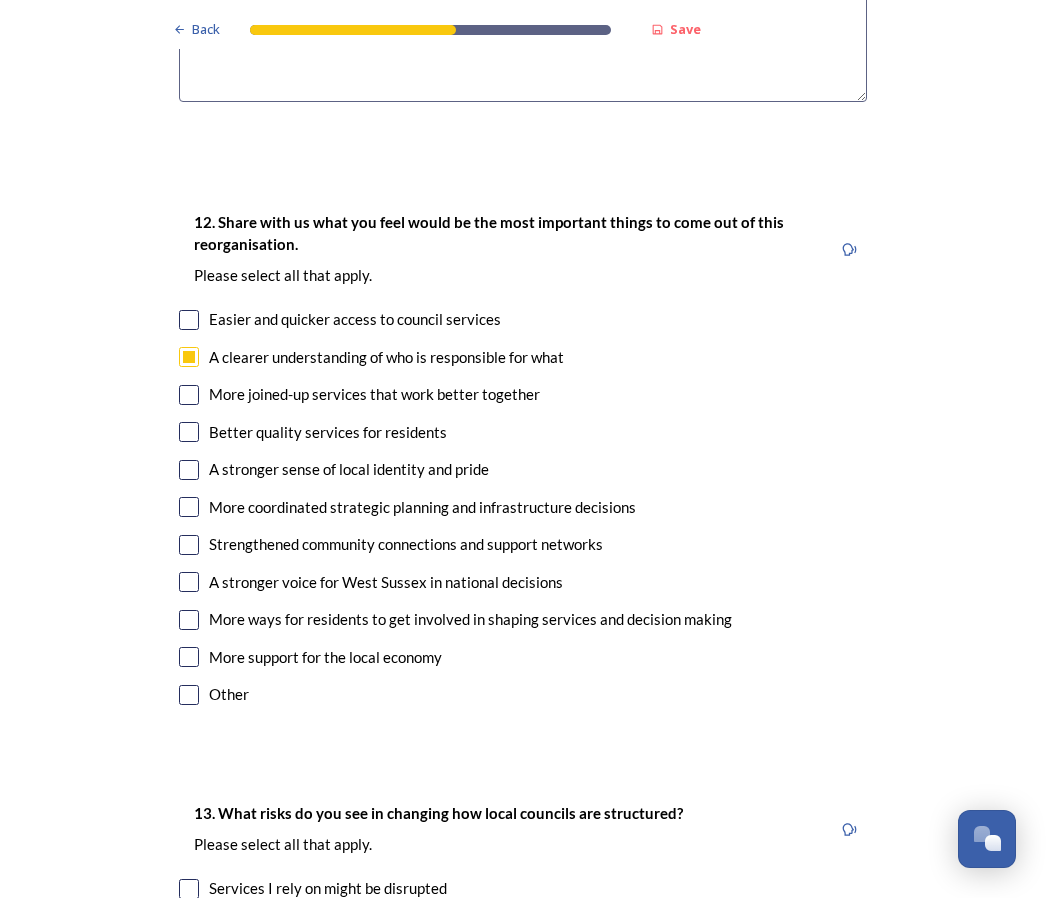 click at bounding box center (189, 395) 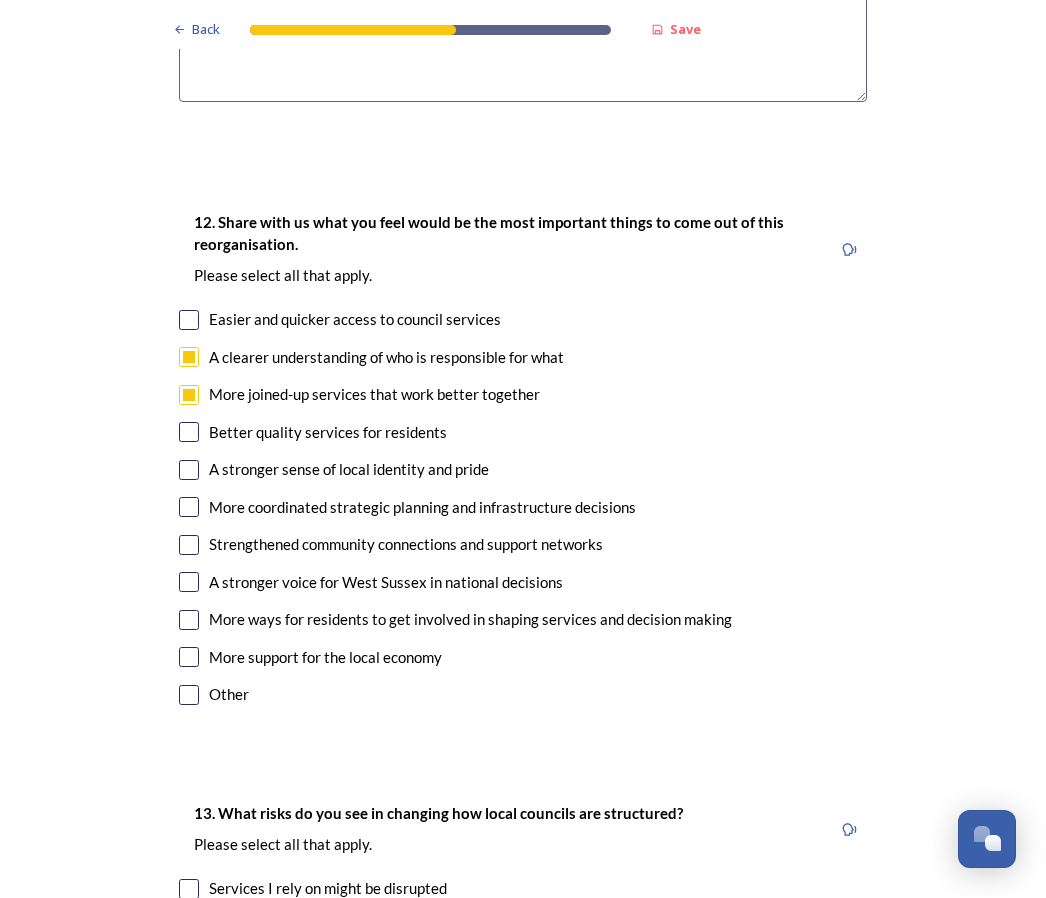 click at bounding box center (189, 470) 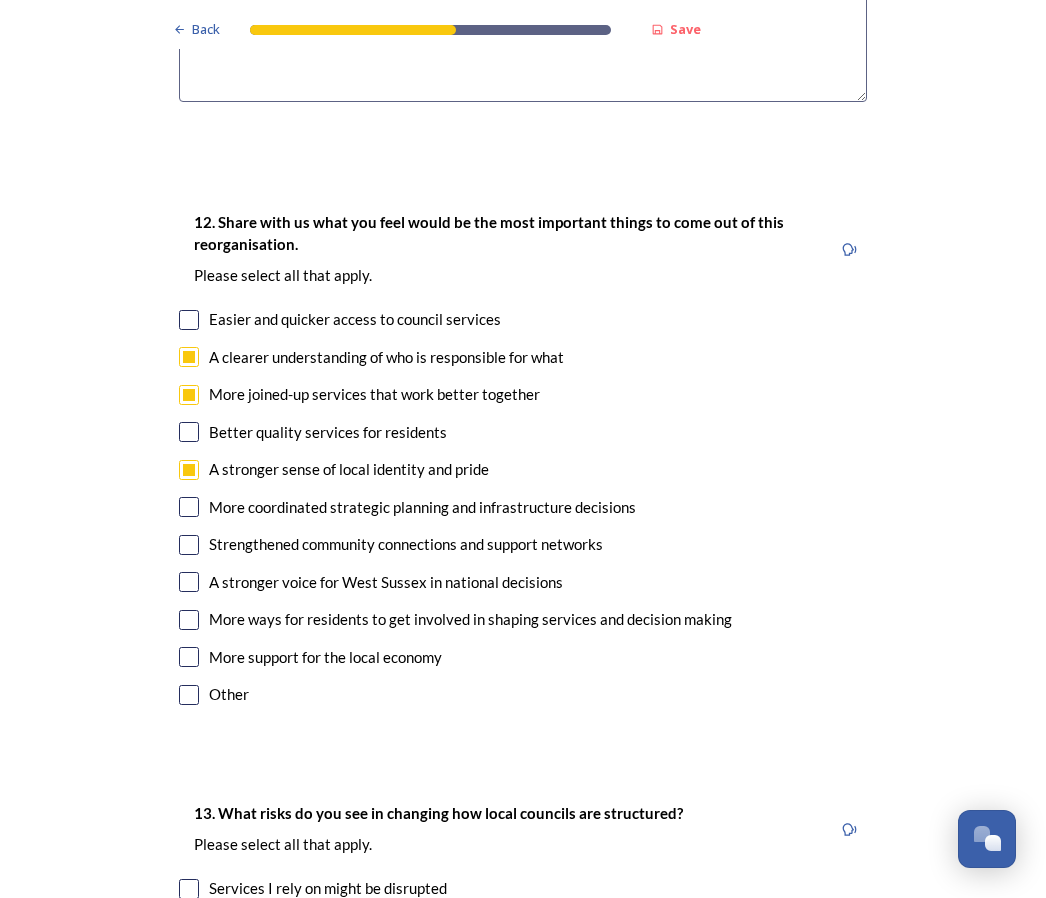 click at bounding box center [189, 507] 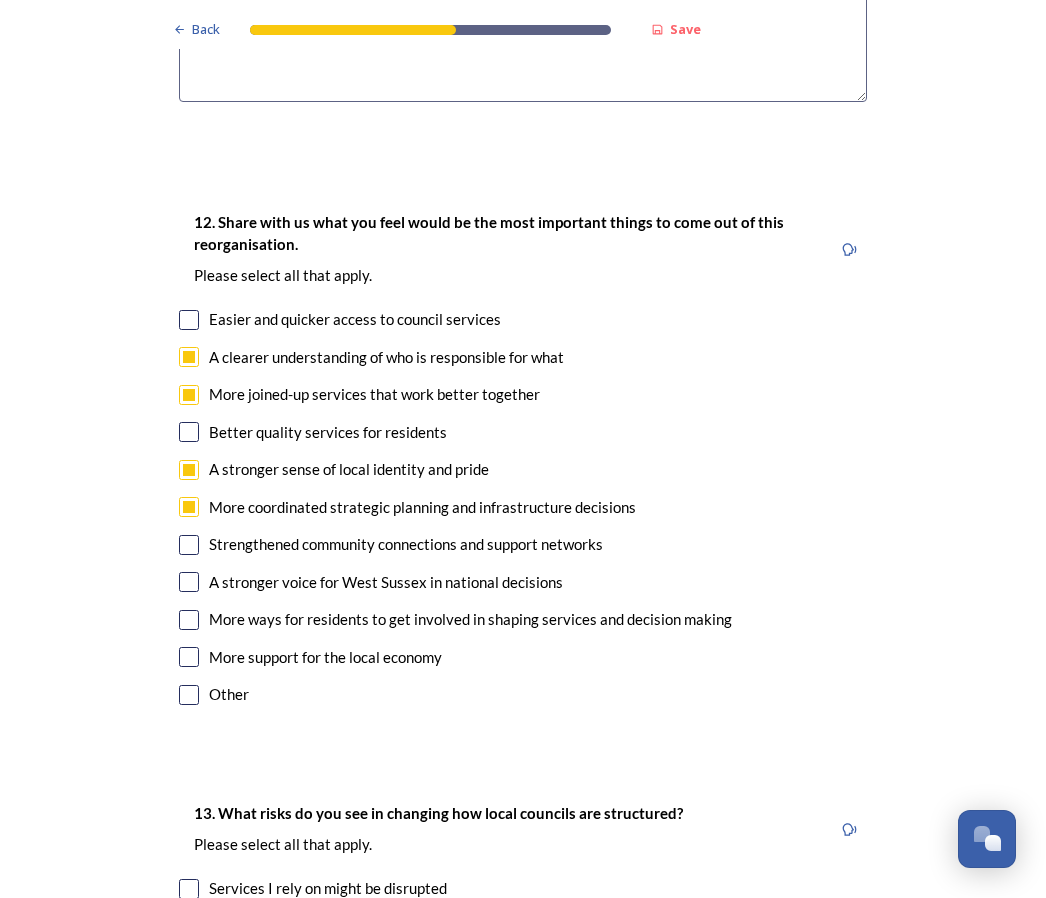 click at bounding box center (189, 545) 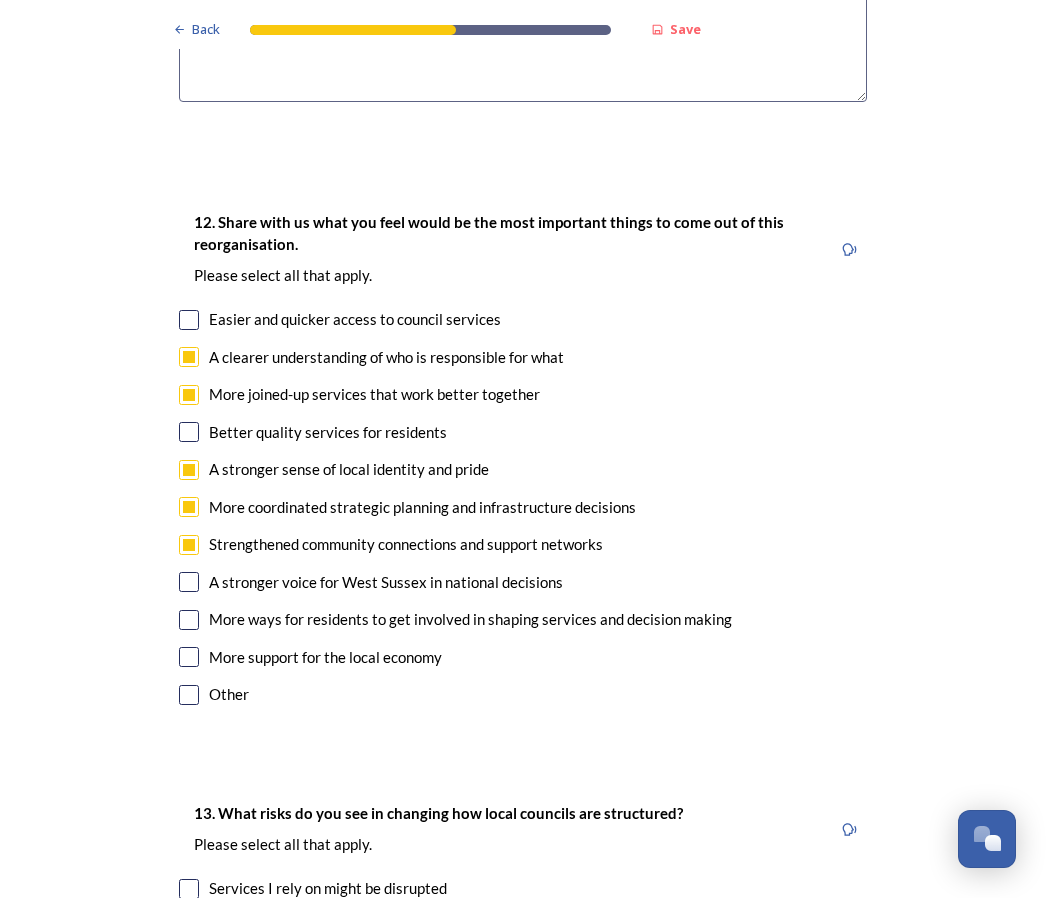 click at bounding box center [189, 582] 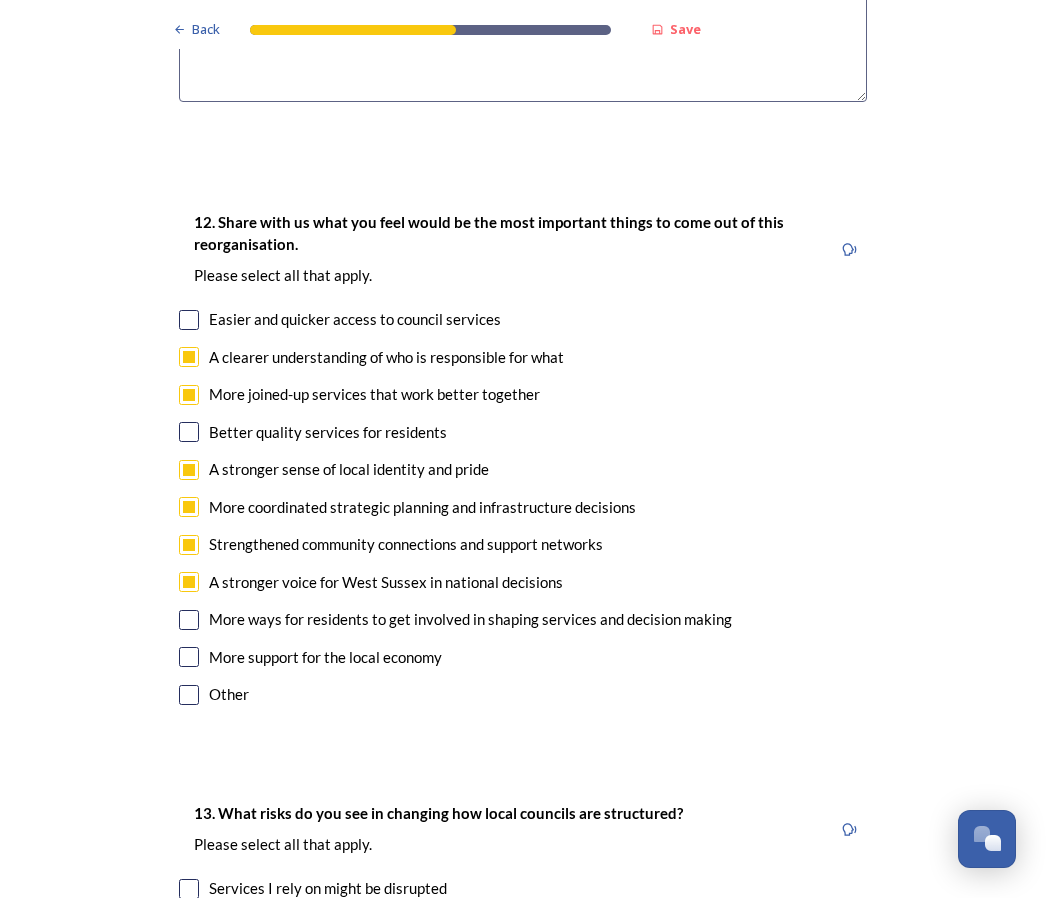 click at bounding box center [189, 657] 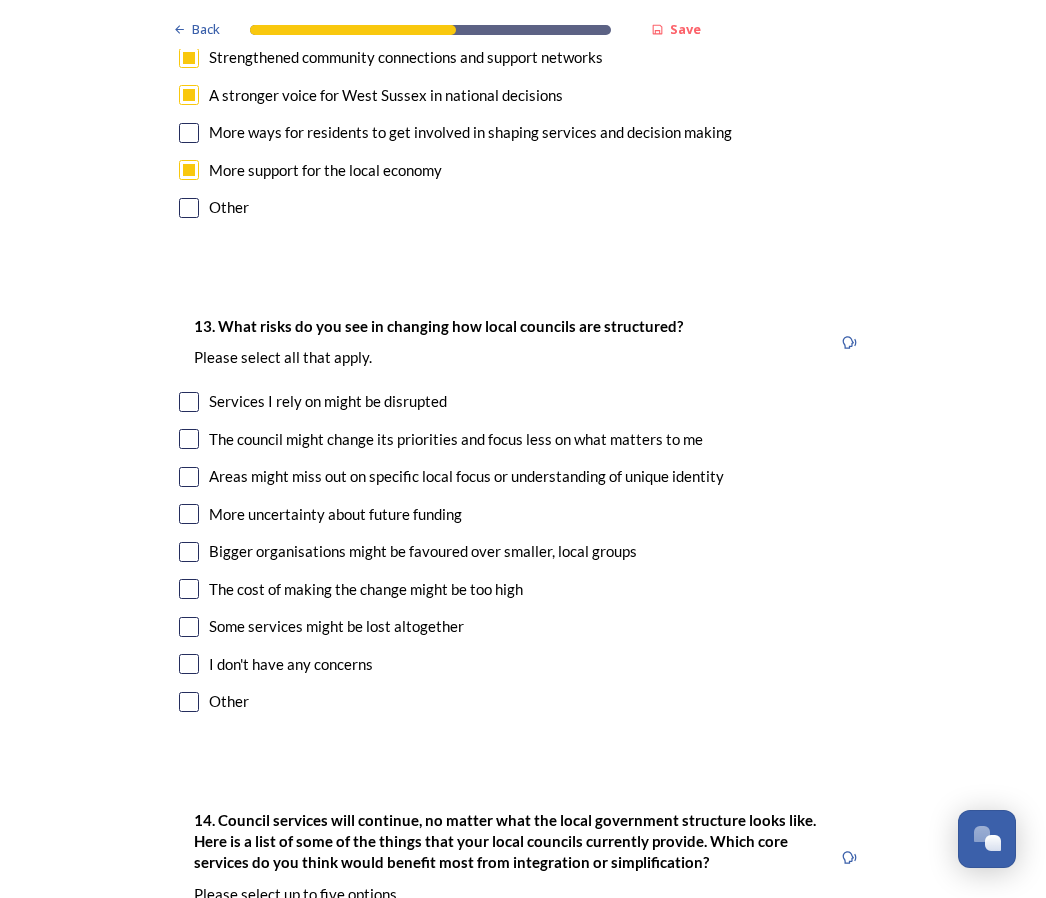 scroll, scrollTop: 3958, scrollLeft: 0, axis: vertical 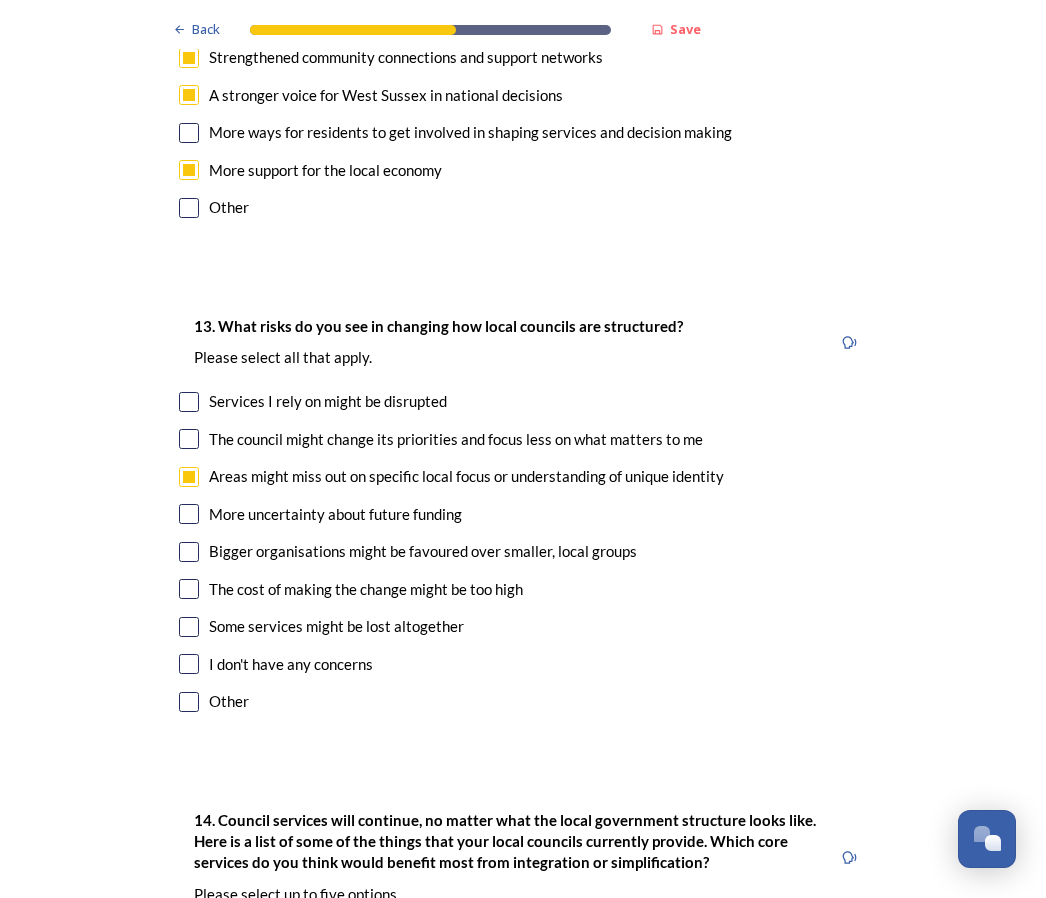 click at bounding box center (189, 627) 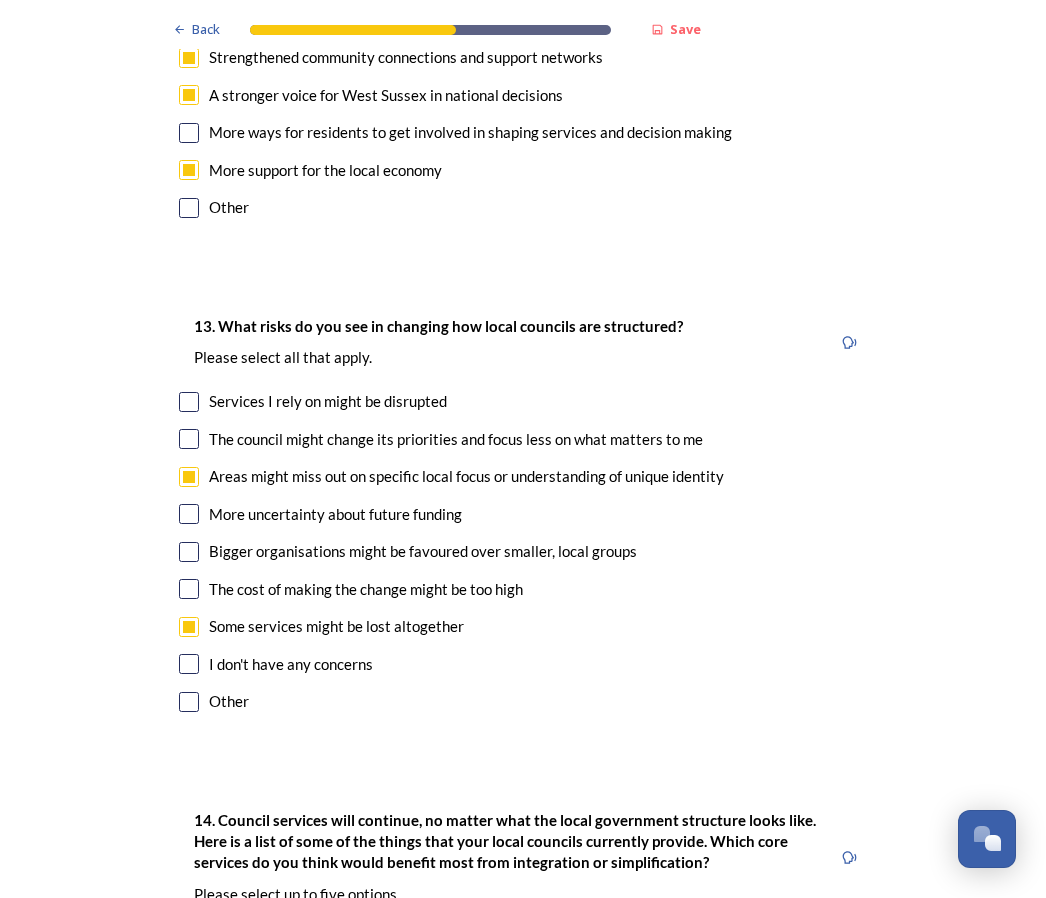 click at bounding box center [189, 552] 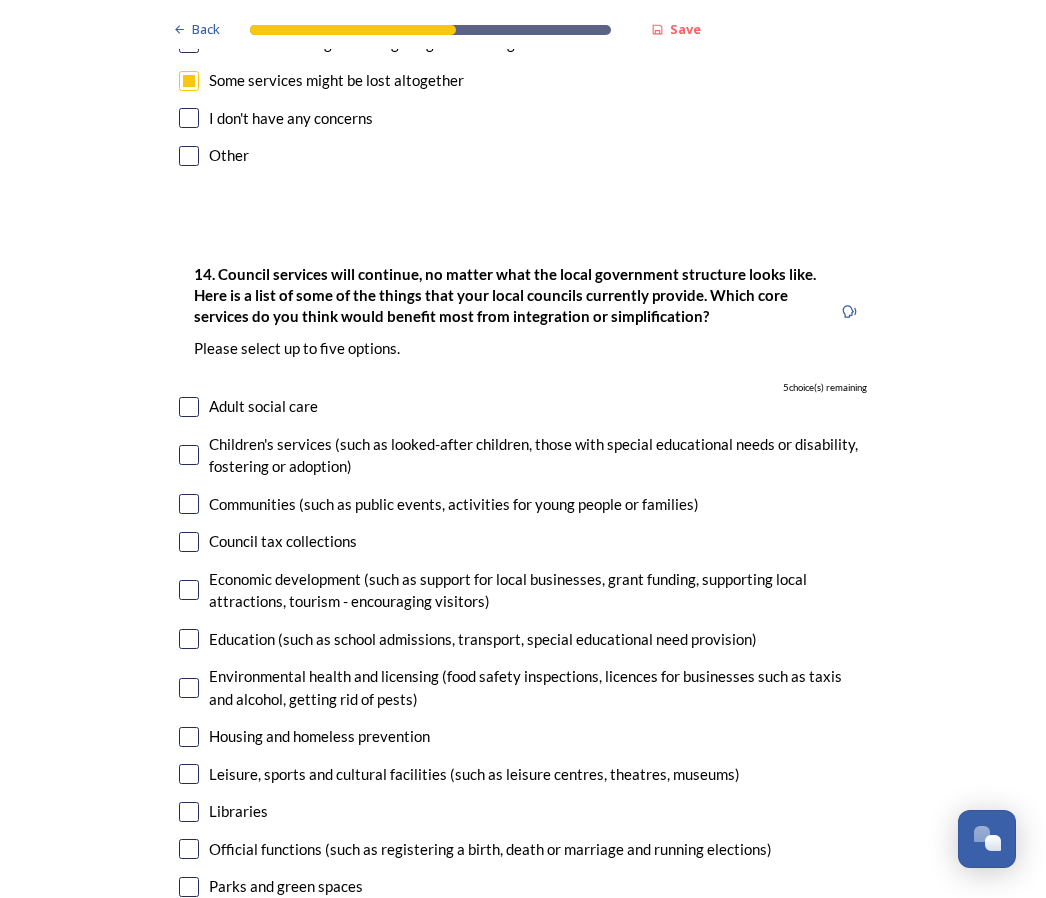 scroll, scrollTop: 4572, scrollLeft: 0, axis: vertical 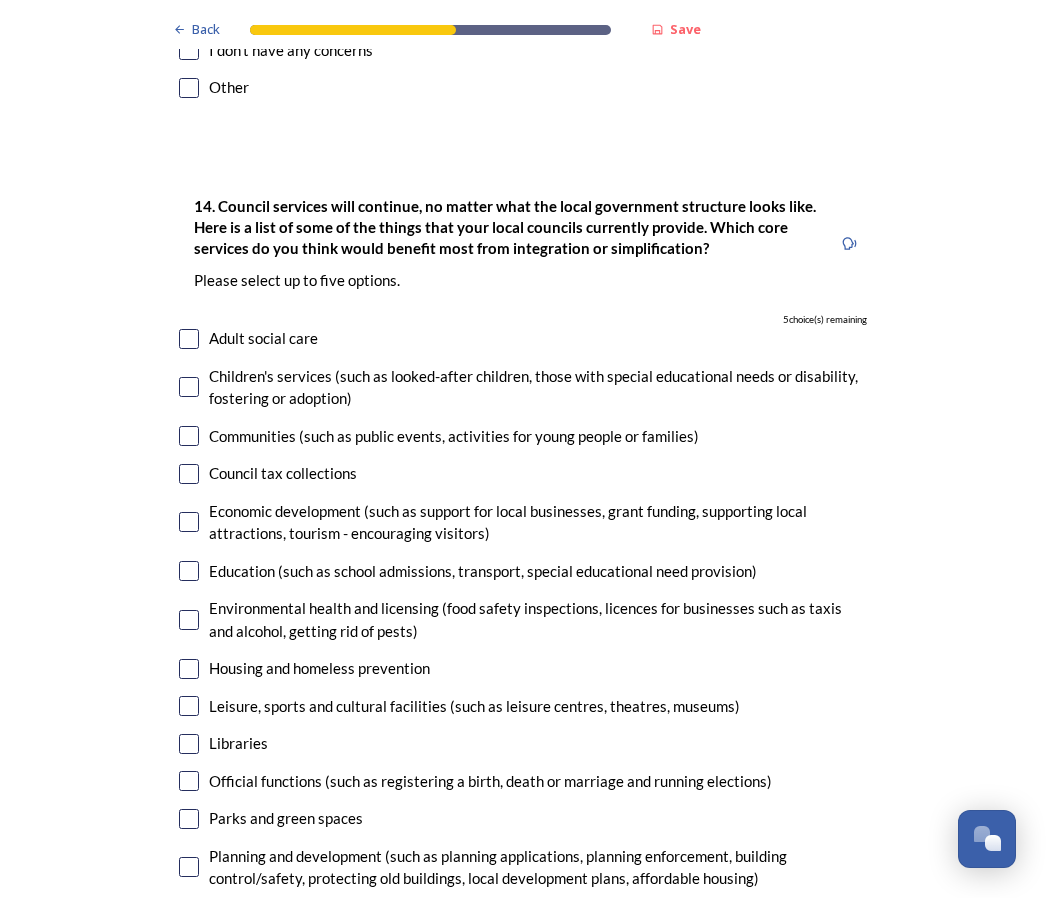 click at bounding box center [189, 339] 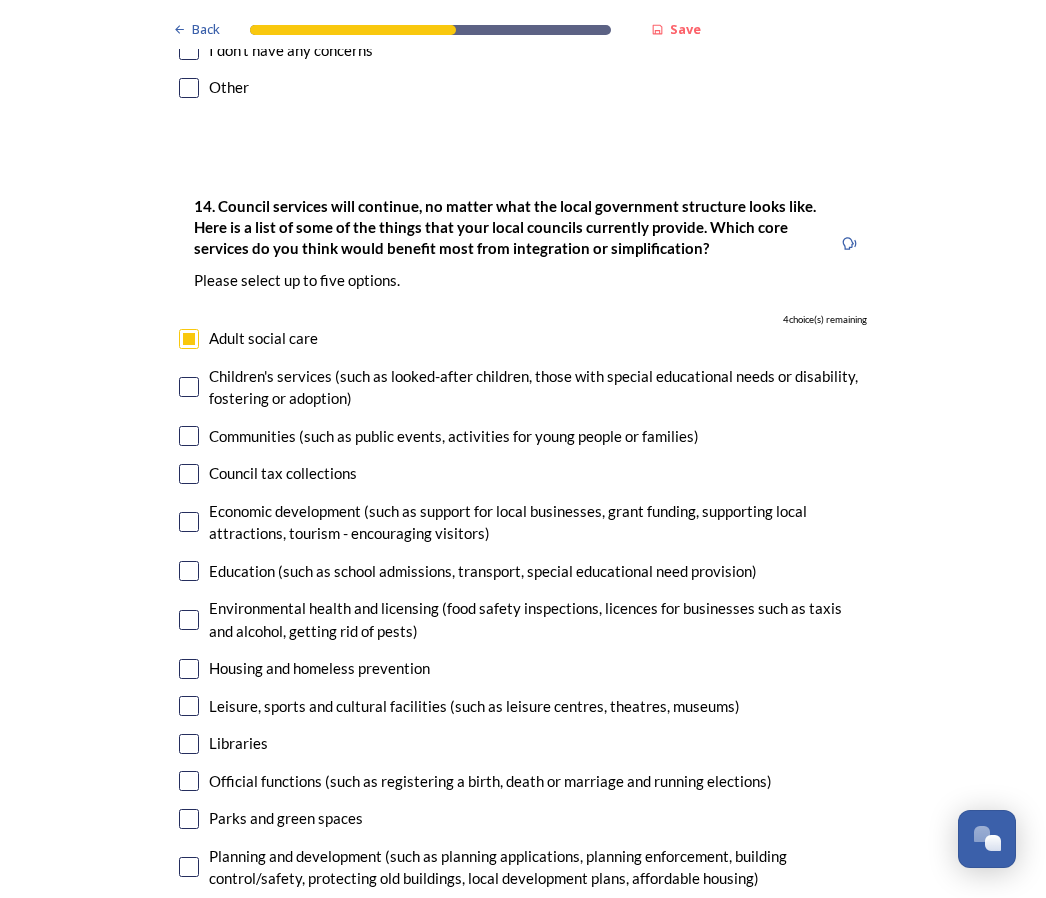click at bounding box center (189, 387) 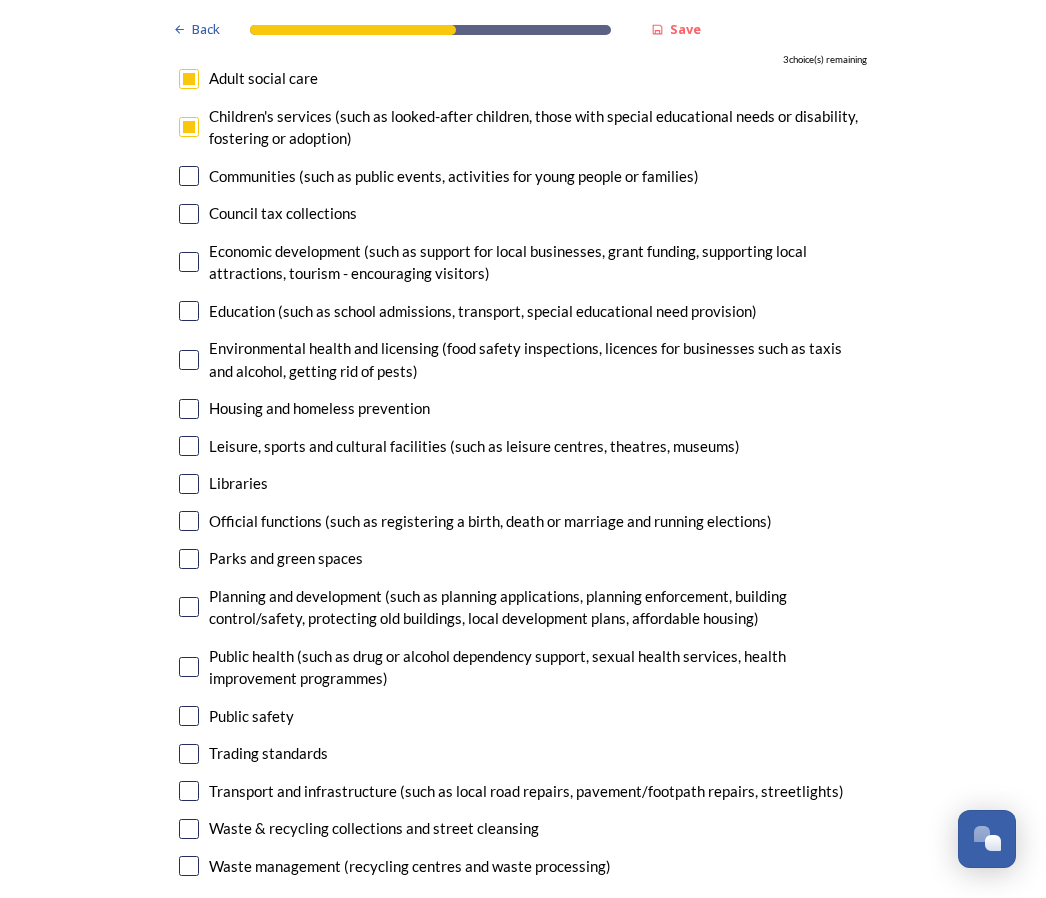 scroll, scrollTop: 4847, scrollLeft: 0, axis: vertical 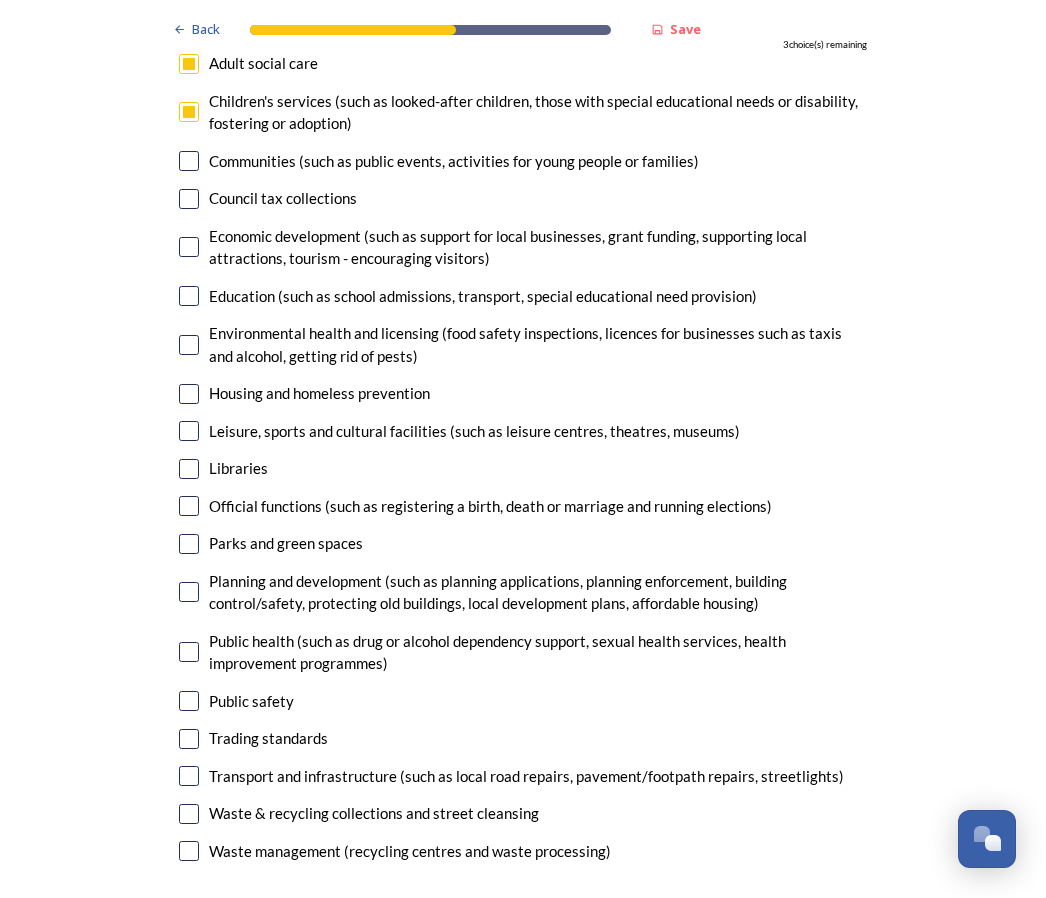 click at bounding box center [189, 247] 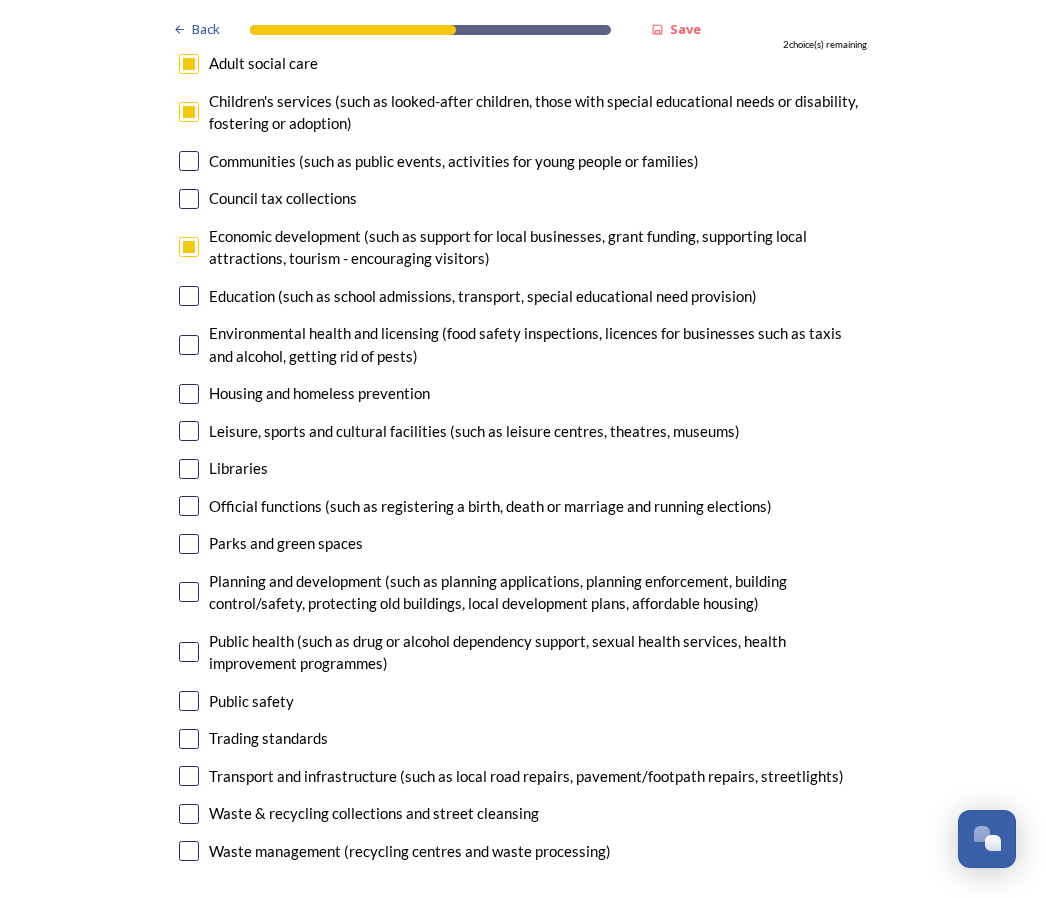 click at bounding box center [189, 296] 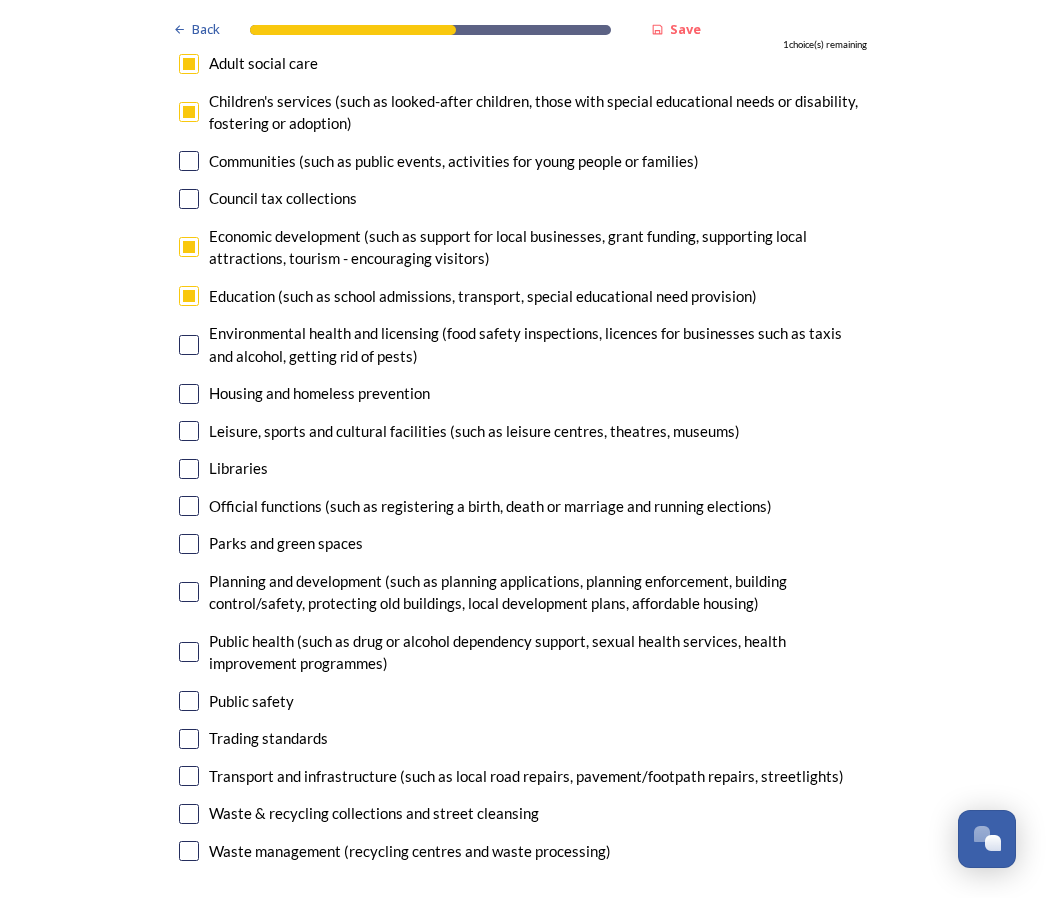 click at bounding box center [189, 345] 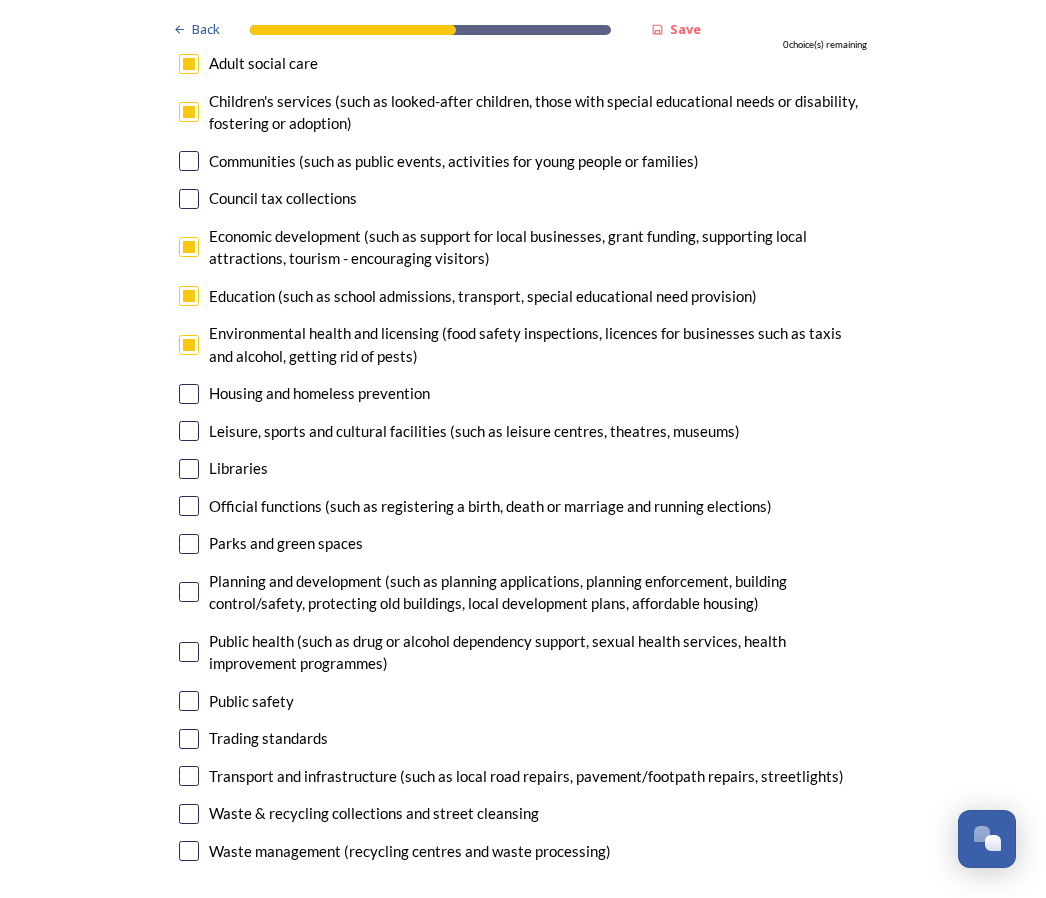 click at bounding box center (189, 394) 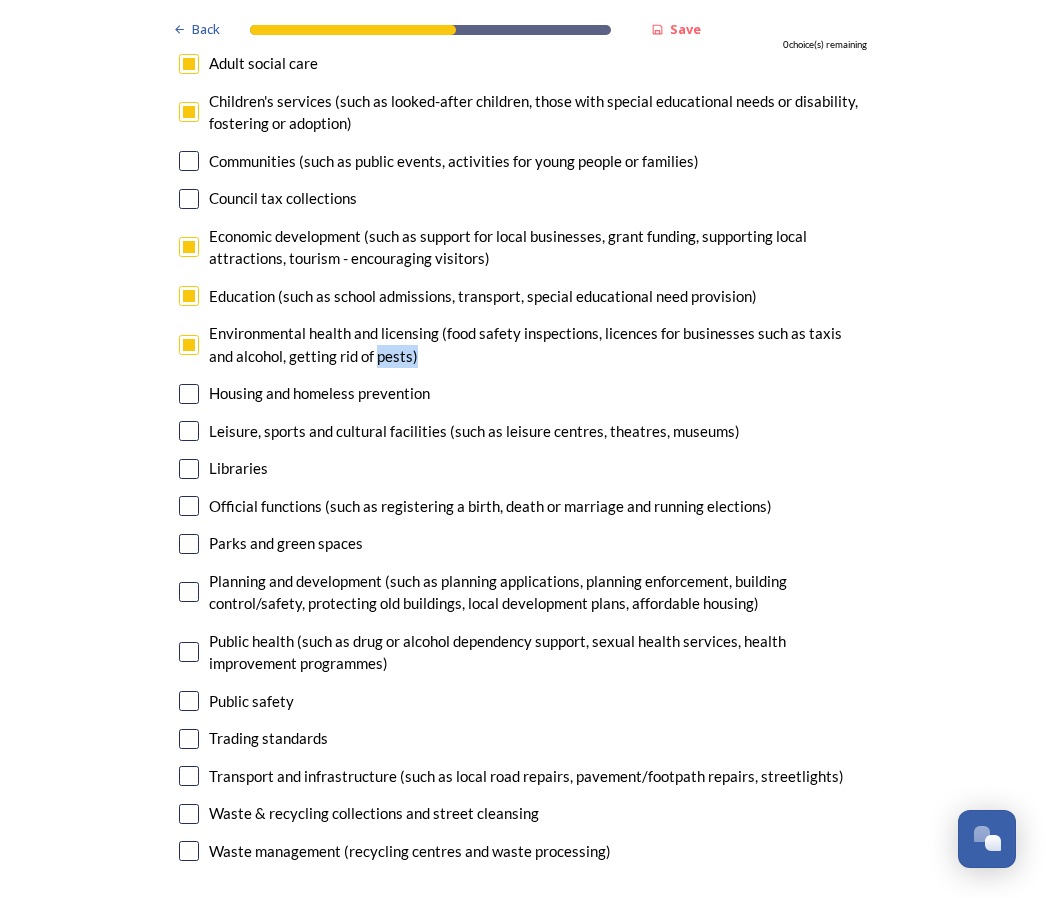 click at bounding box center [189, 394] 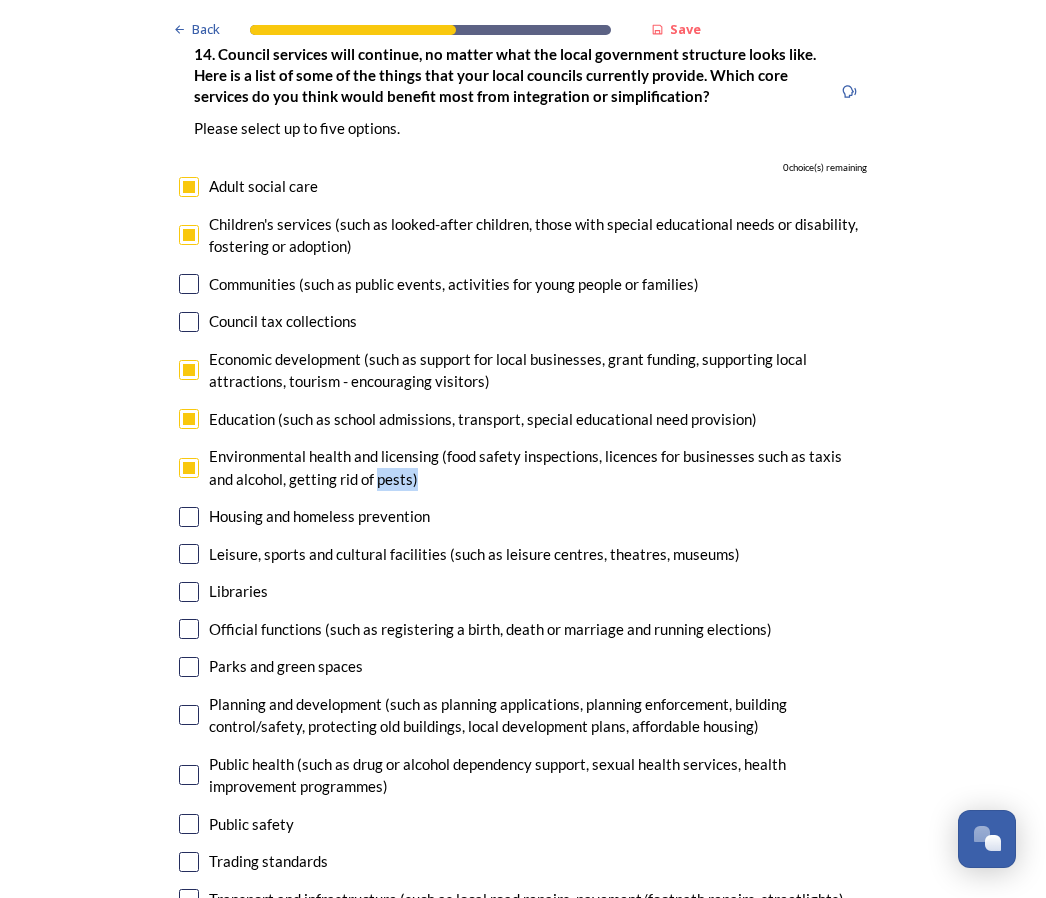 scroll, scrollTop: 4725, scrollLeft: 0, axis: vertical 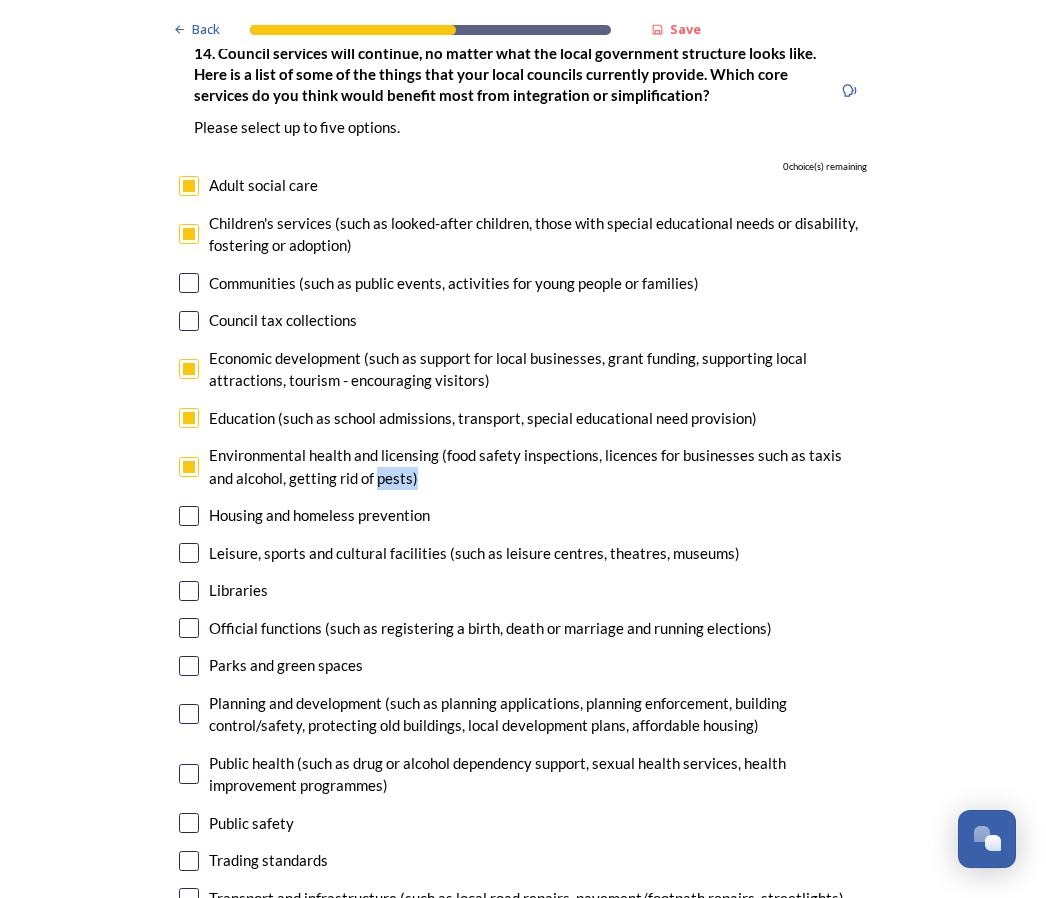 click at bounding box center (189, 369) 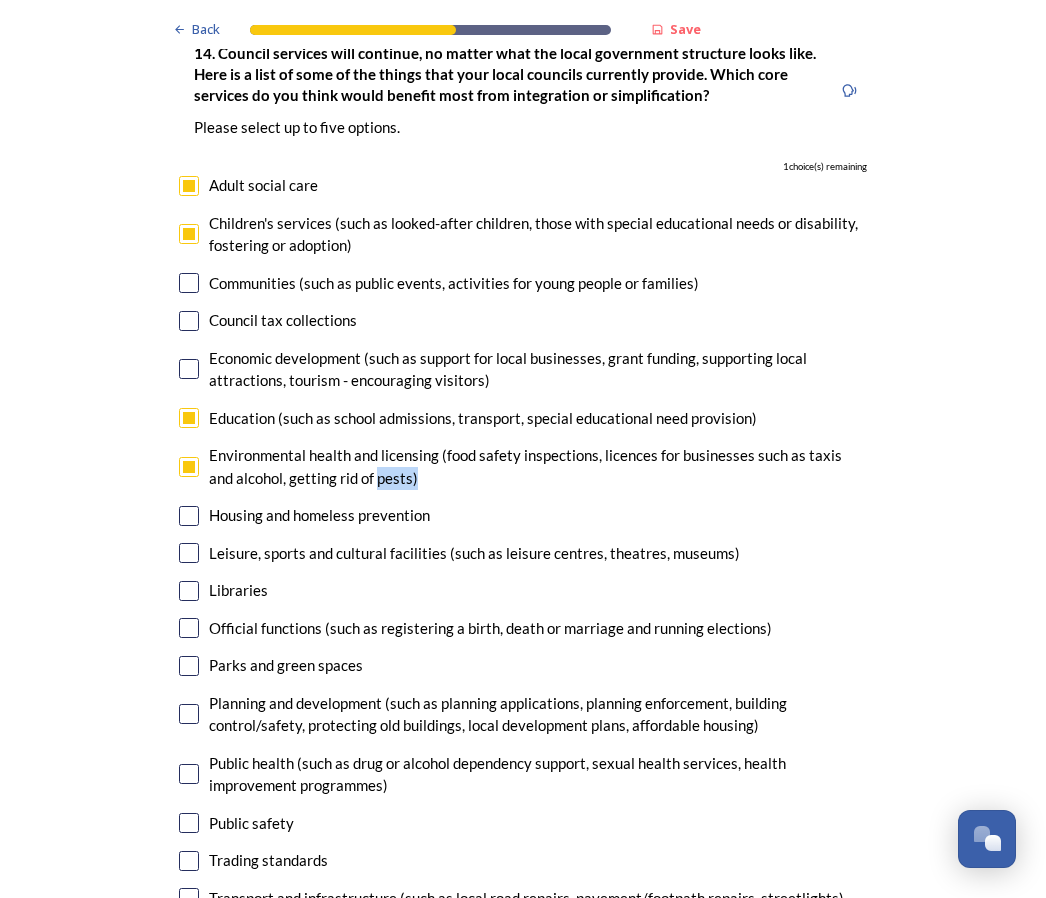 click at bounding box center (189, 418) 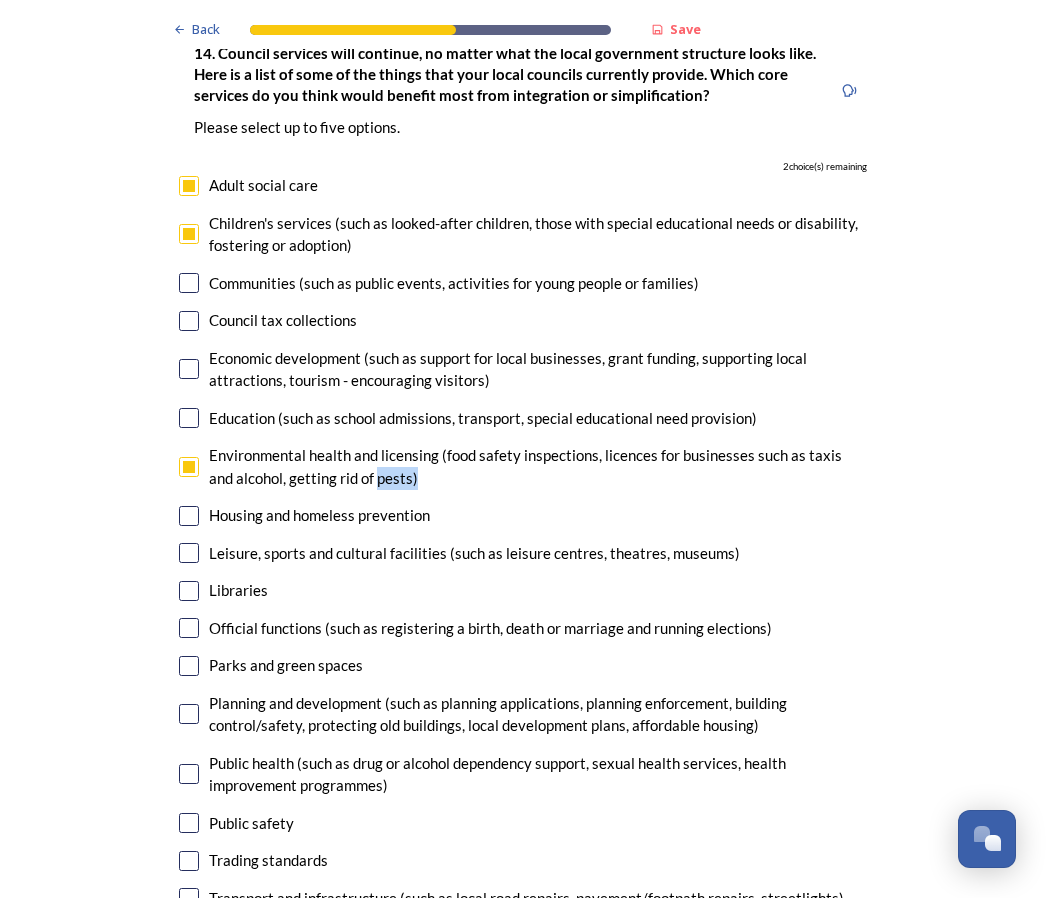 click at bounding box center (189, 467) 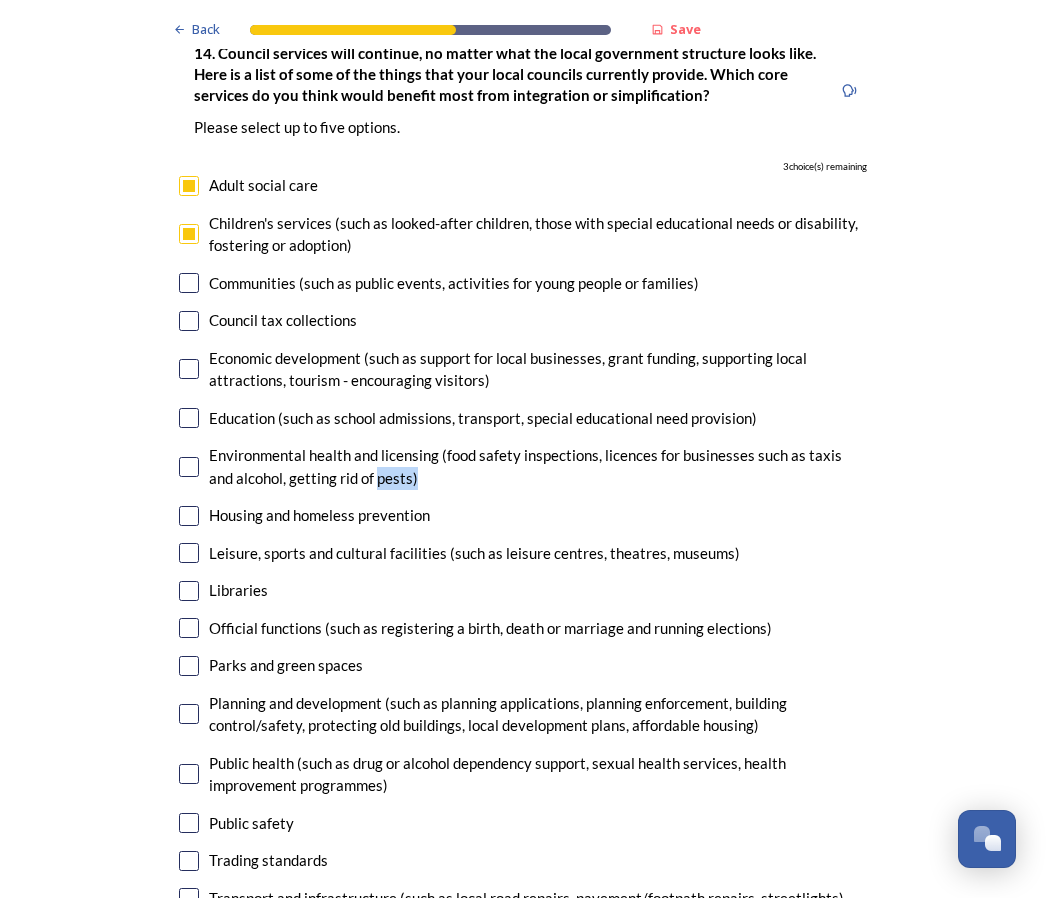 click at bounding box center (189, 714) 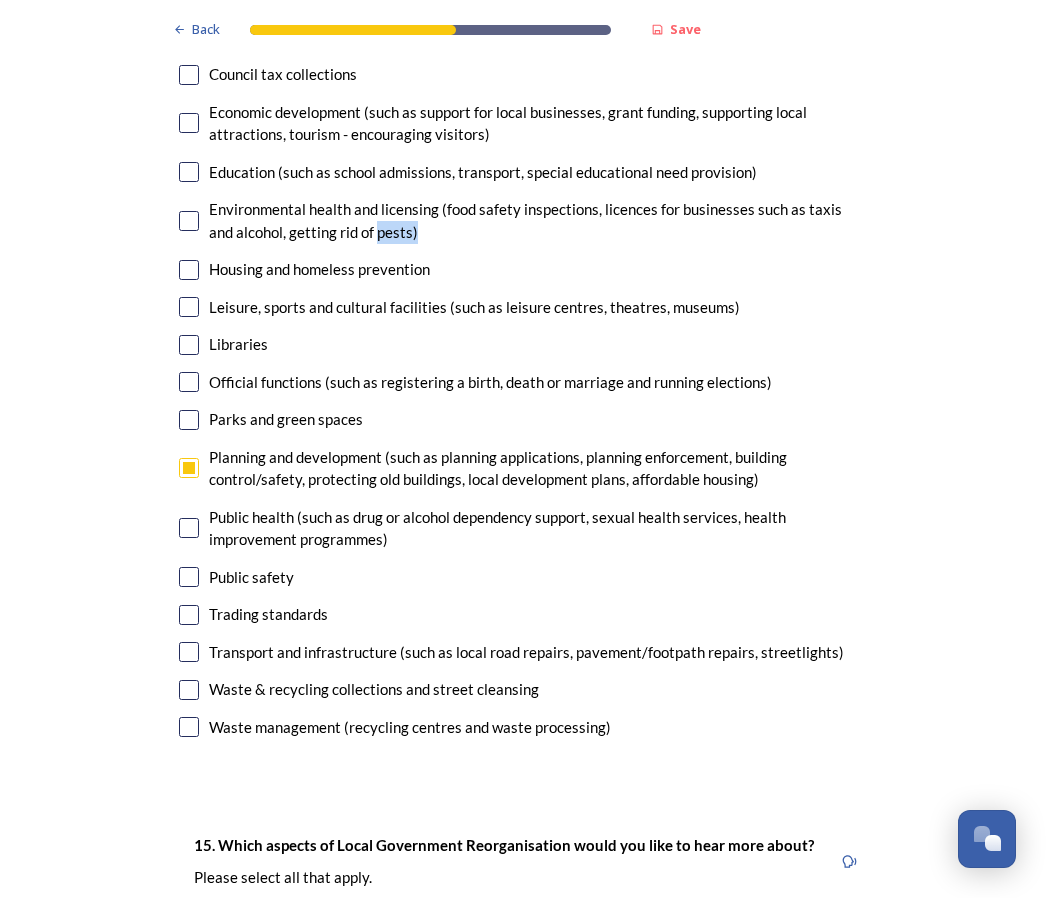 scroll, scrollTop: 4973, scrollLeft: 0, axis: vertical 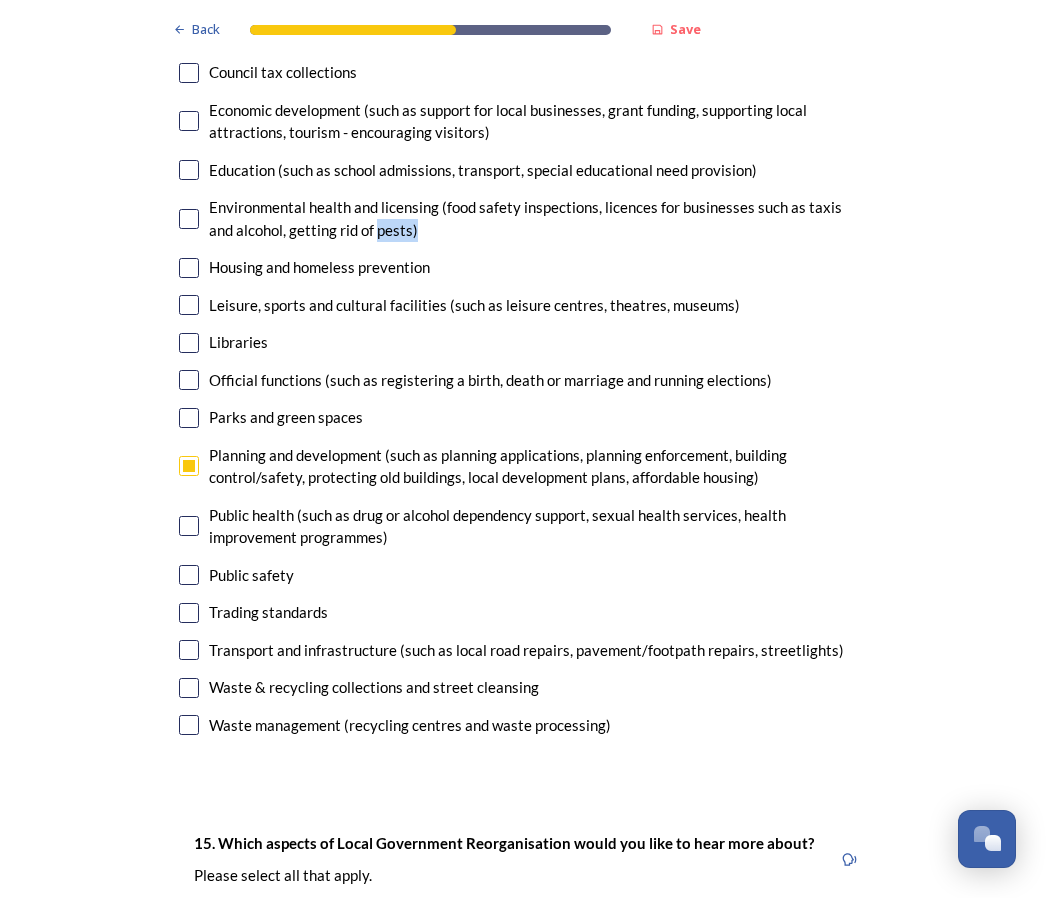 click at bounding box center (189, 650) 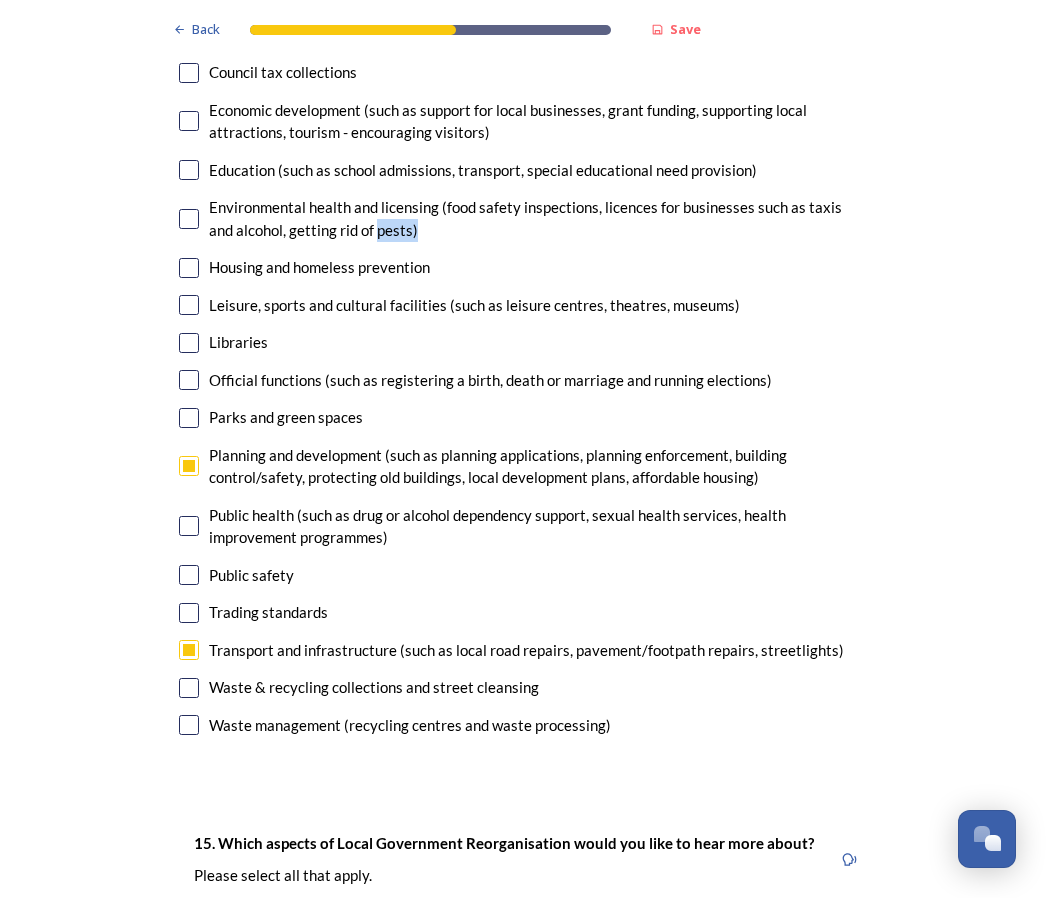 click at bounding box center [189, 268] 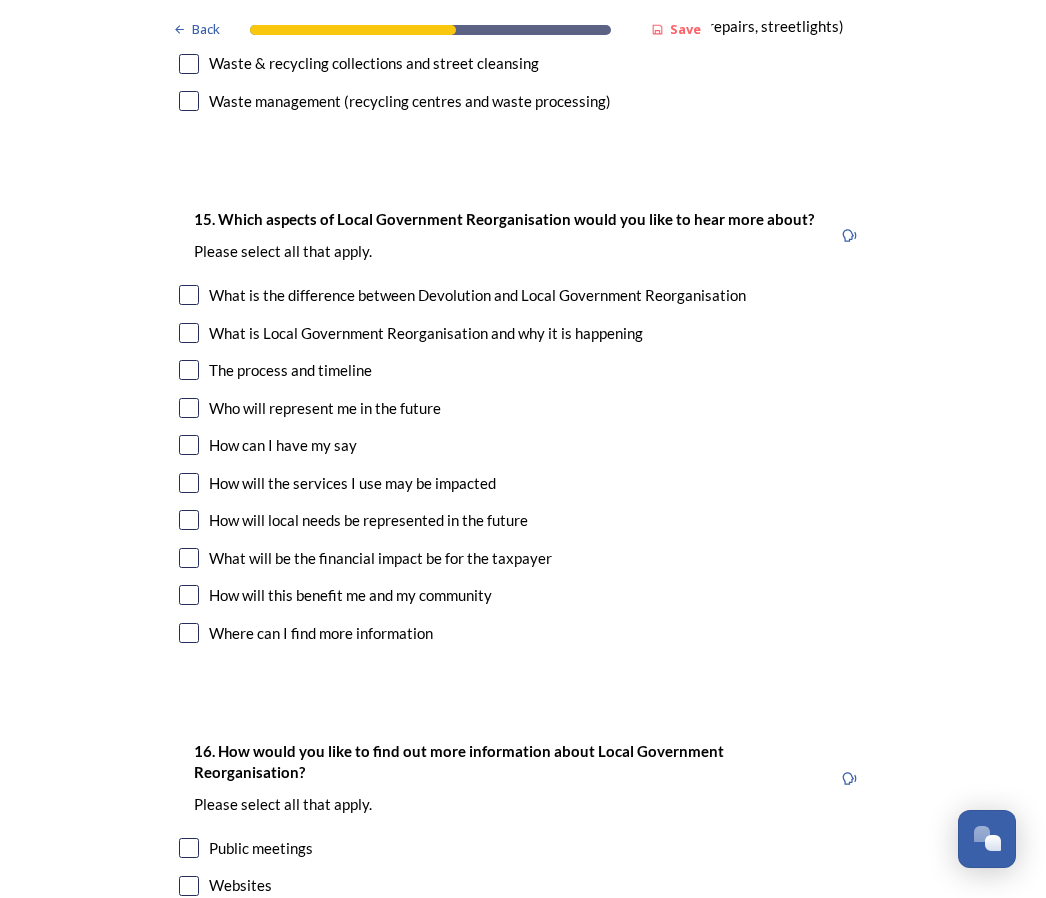 scroll, scrollTop: 5598, scrollLeft: 0, axis: vertical 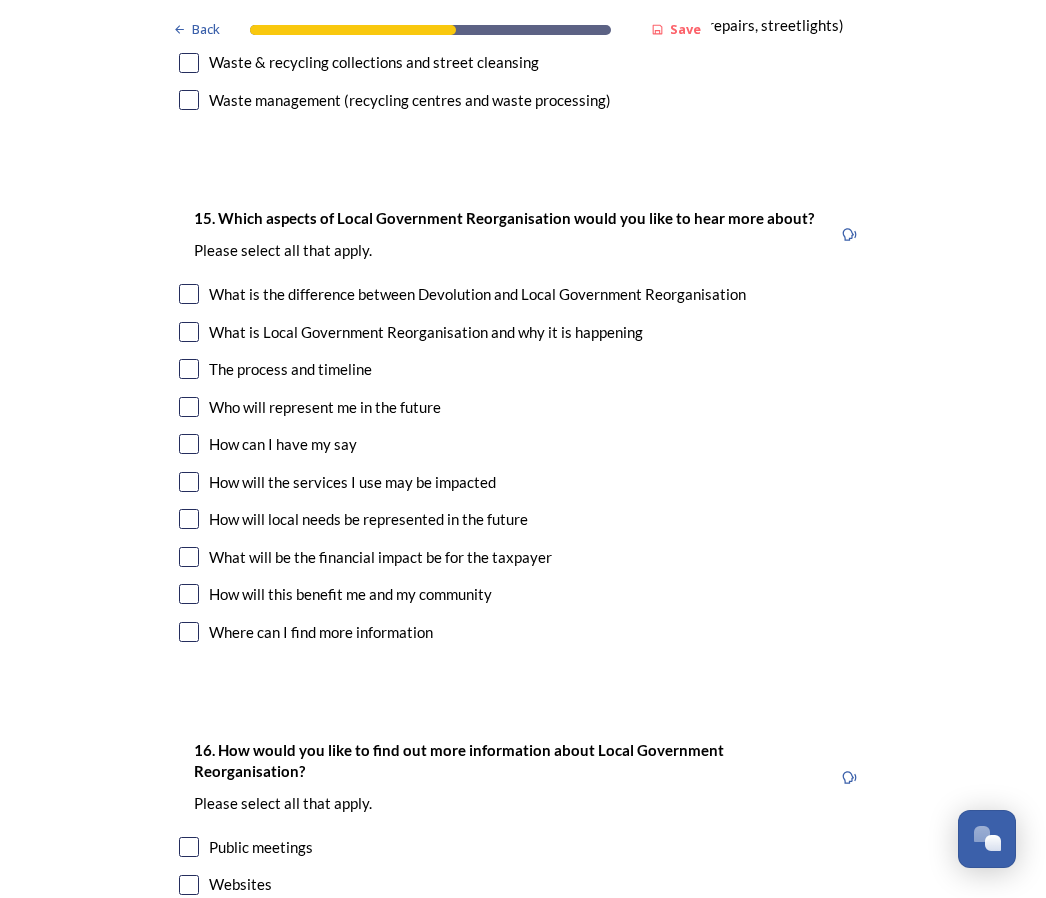 click at bounding box center (189, 369) 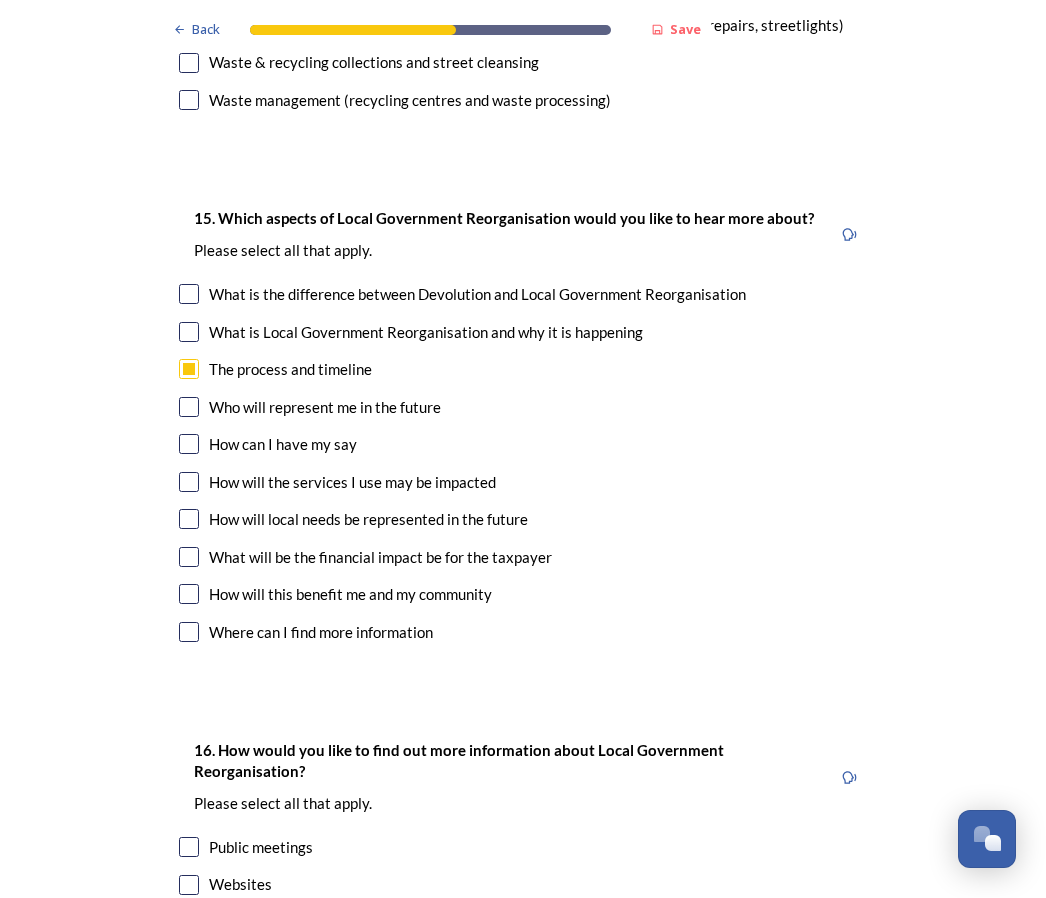 click at bounding box center (189, 407) 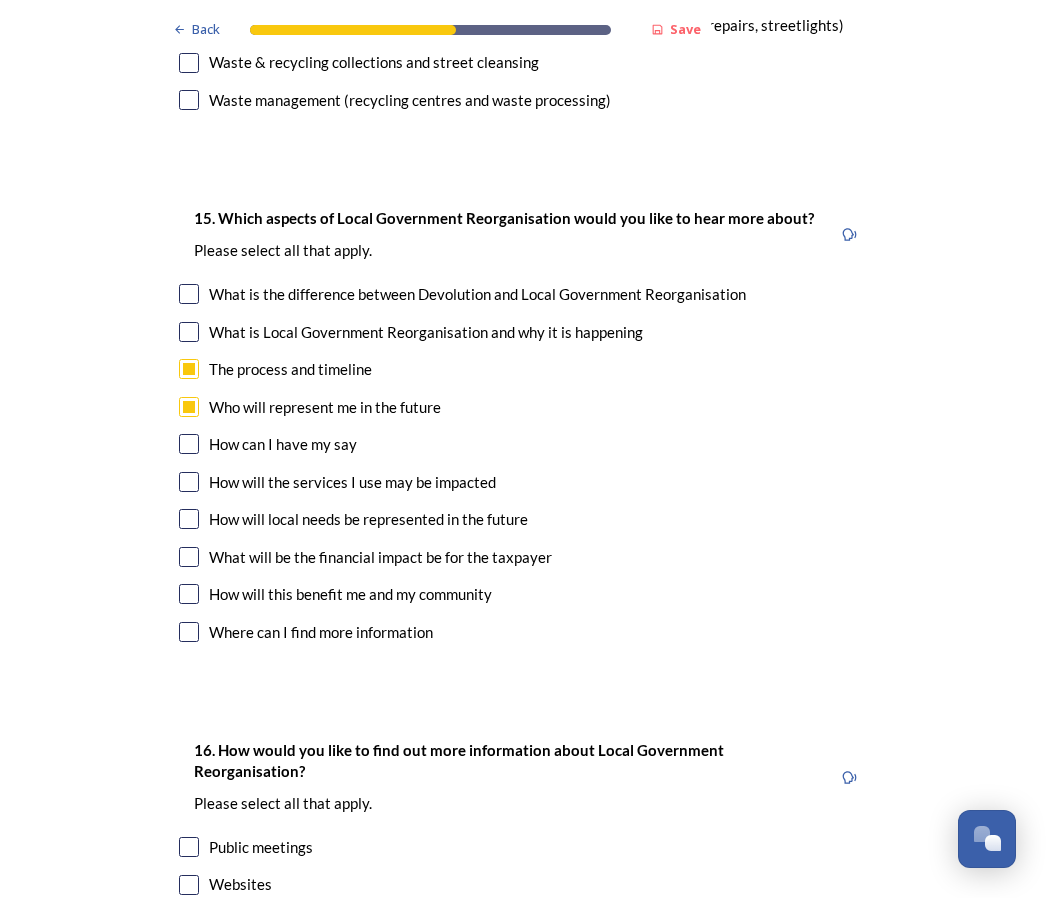 click at bounding box center [189, 444] 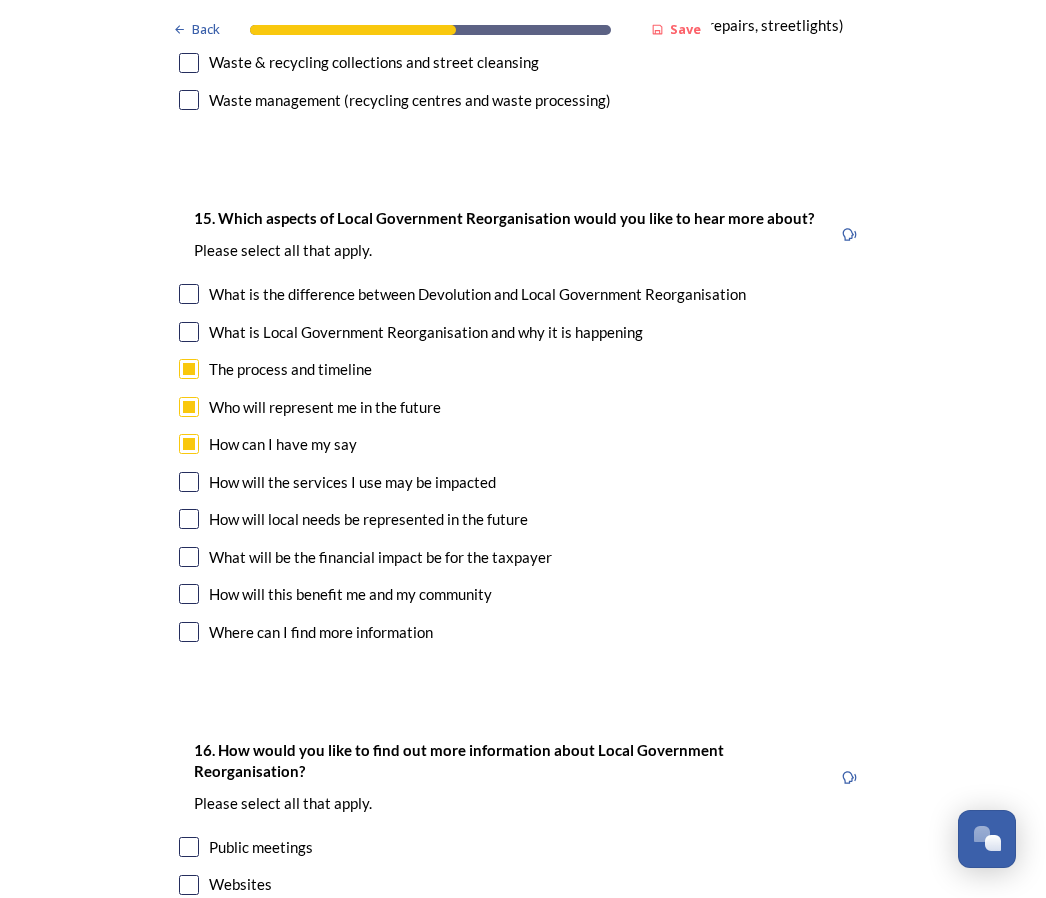 drag, startPoint x: 186, startPoint y: 434, endPoint x: 176, endPoint y: 437, distance: 10.440307 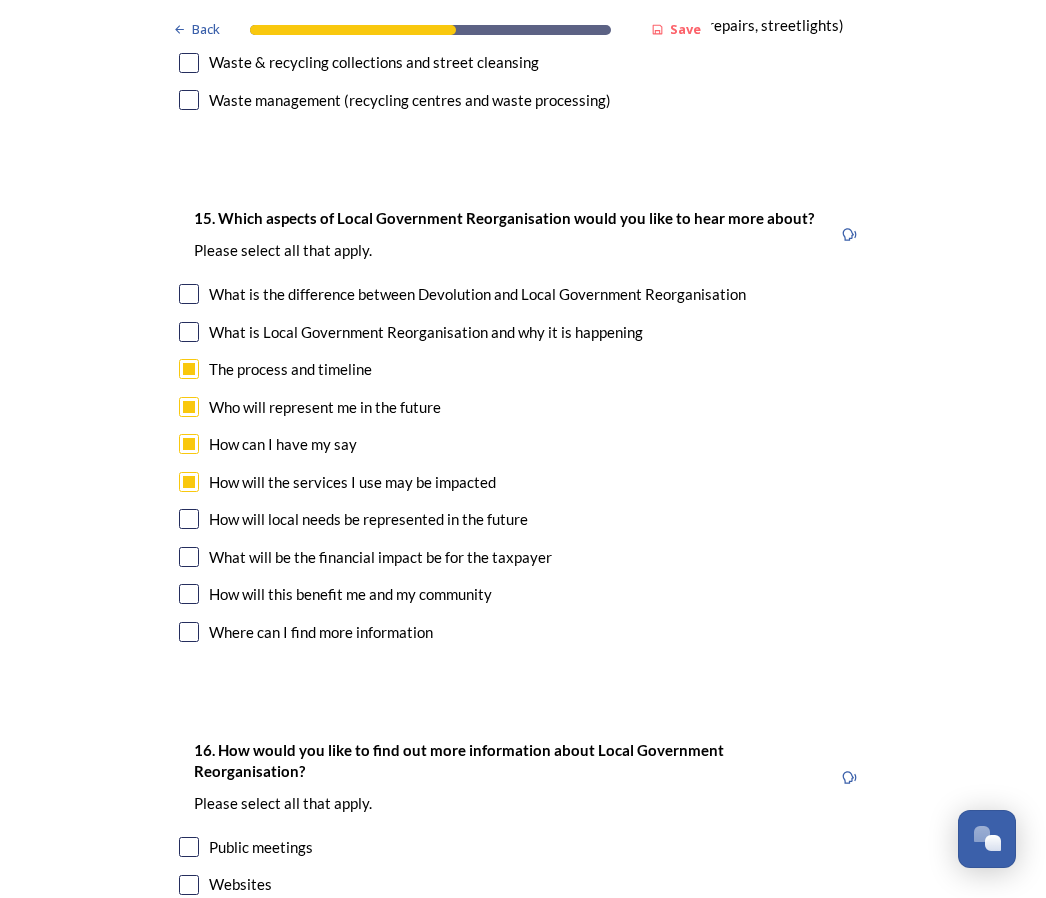 click at bounding box center [189, 519] 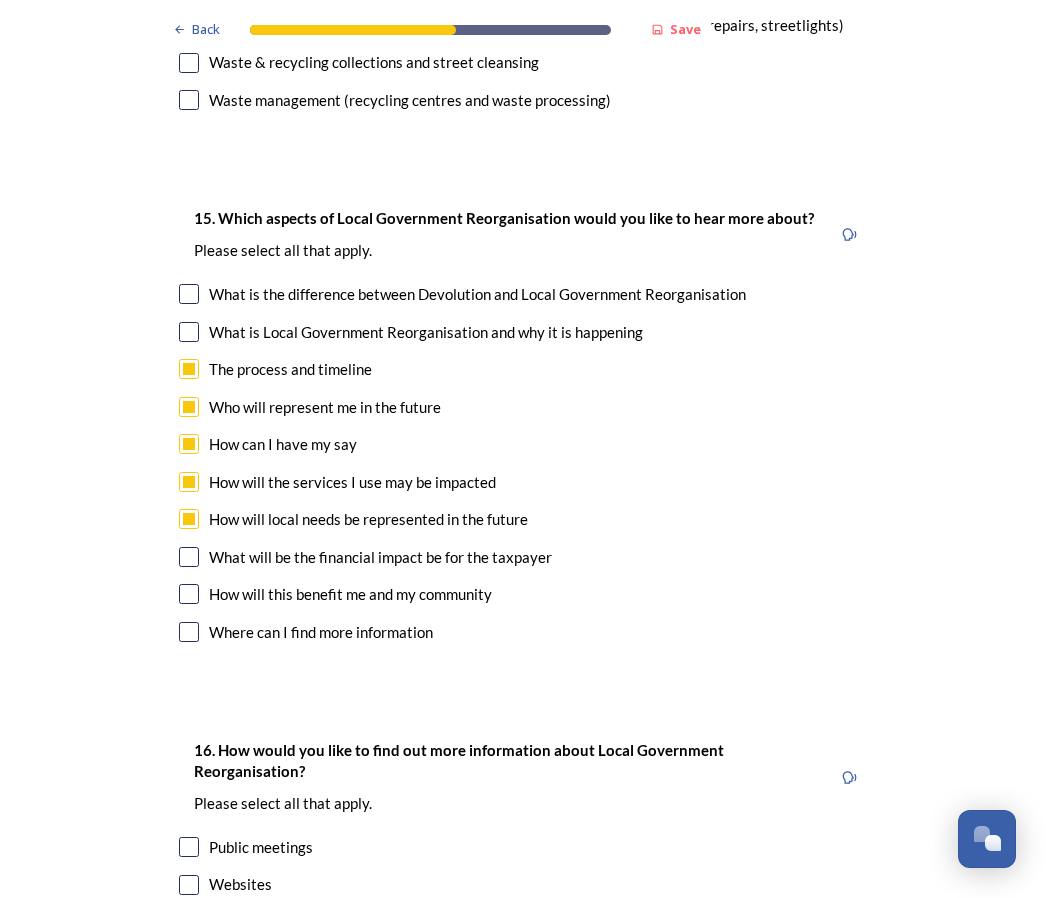 click at bounding box center [189, 557] 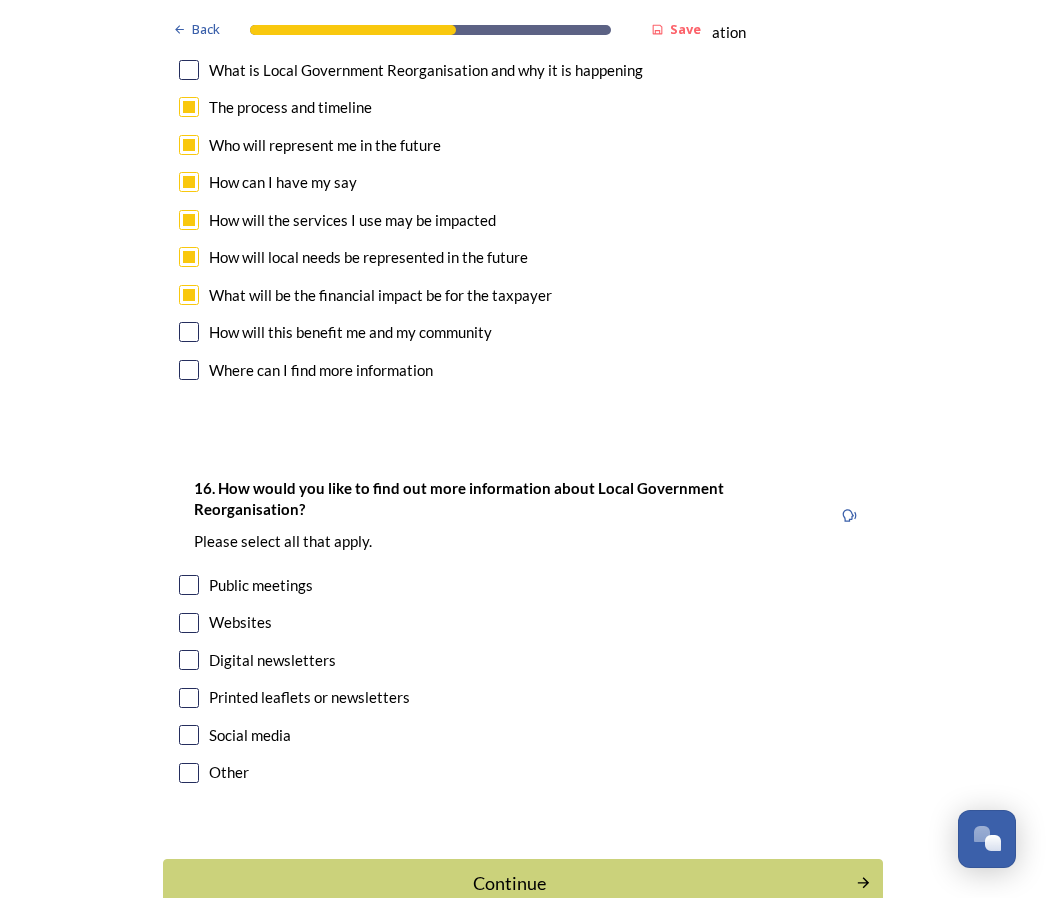 scroll, scrollTop: 5859, scrollLeft: 0, axis: vertical 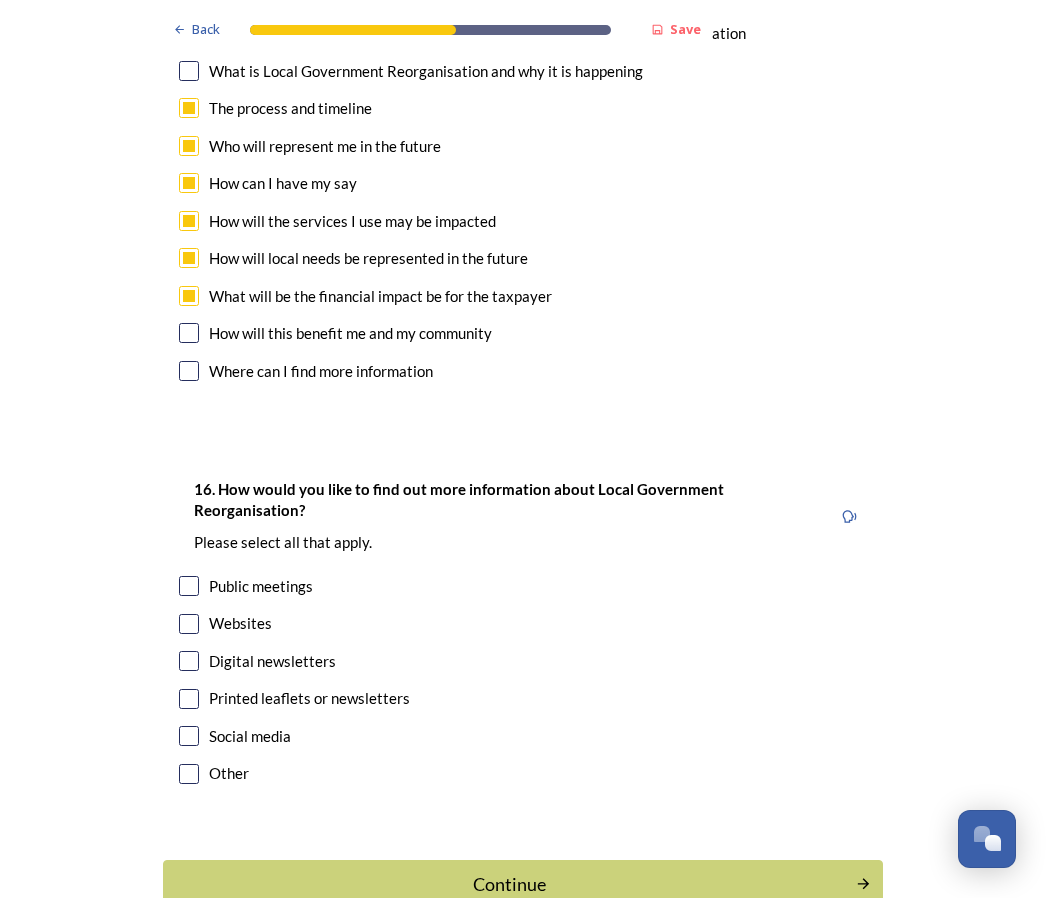 drag, startPoint x: 189, startPoint y: 610, endPoint x: 180, endPoint y: 631, distance: 22.847319 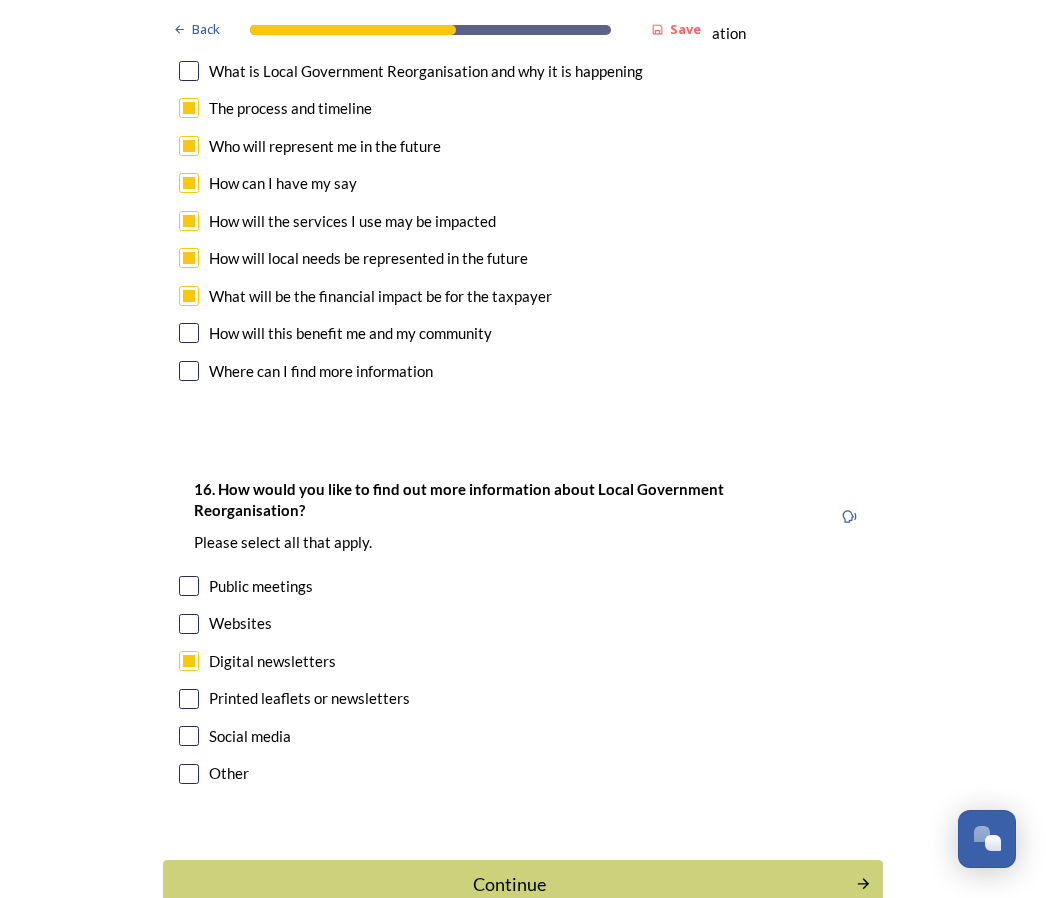 checkbox on "true" 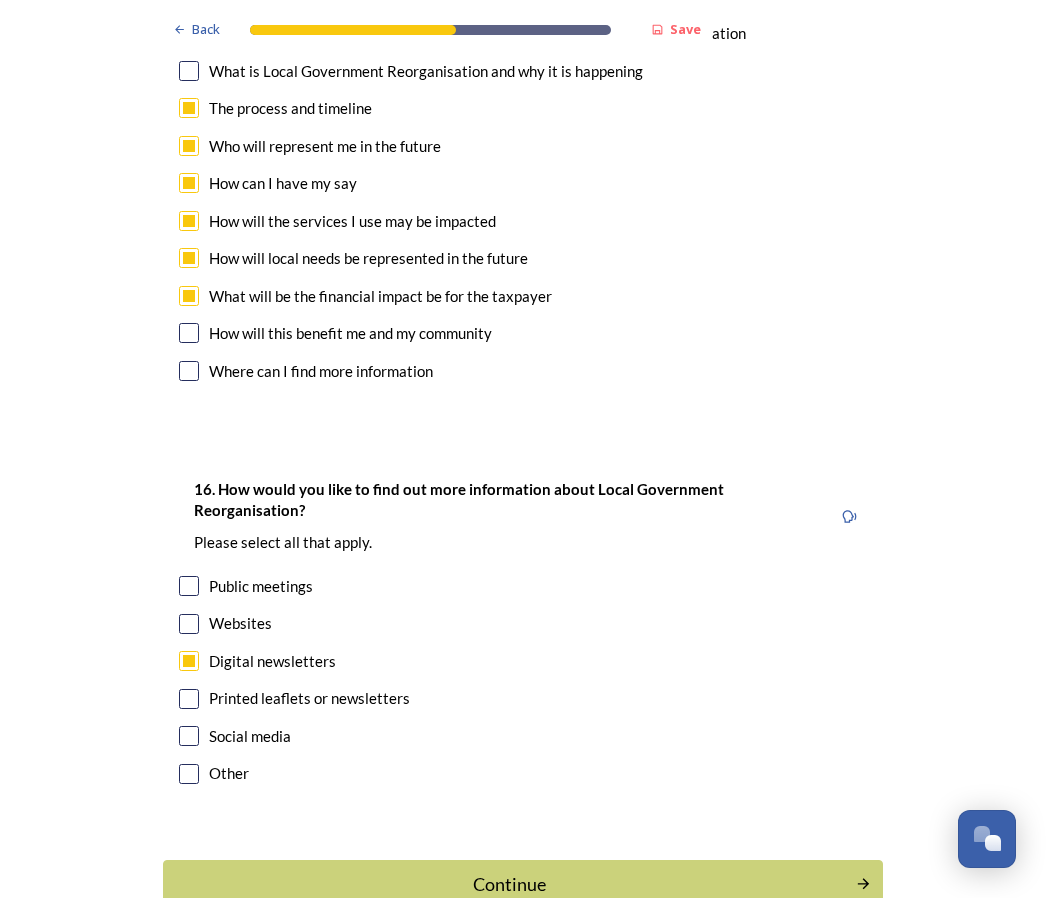 click at bounding box center (189, 736) 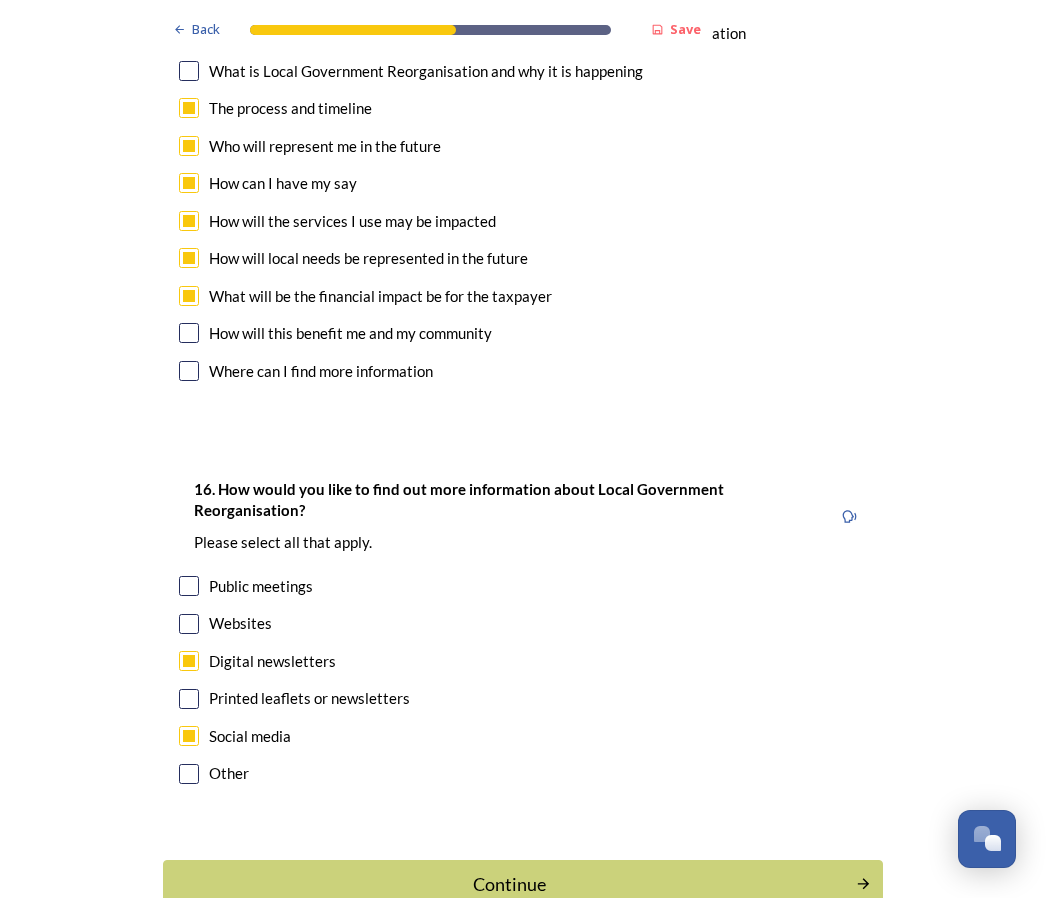 click at bounding box center (189, 624) 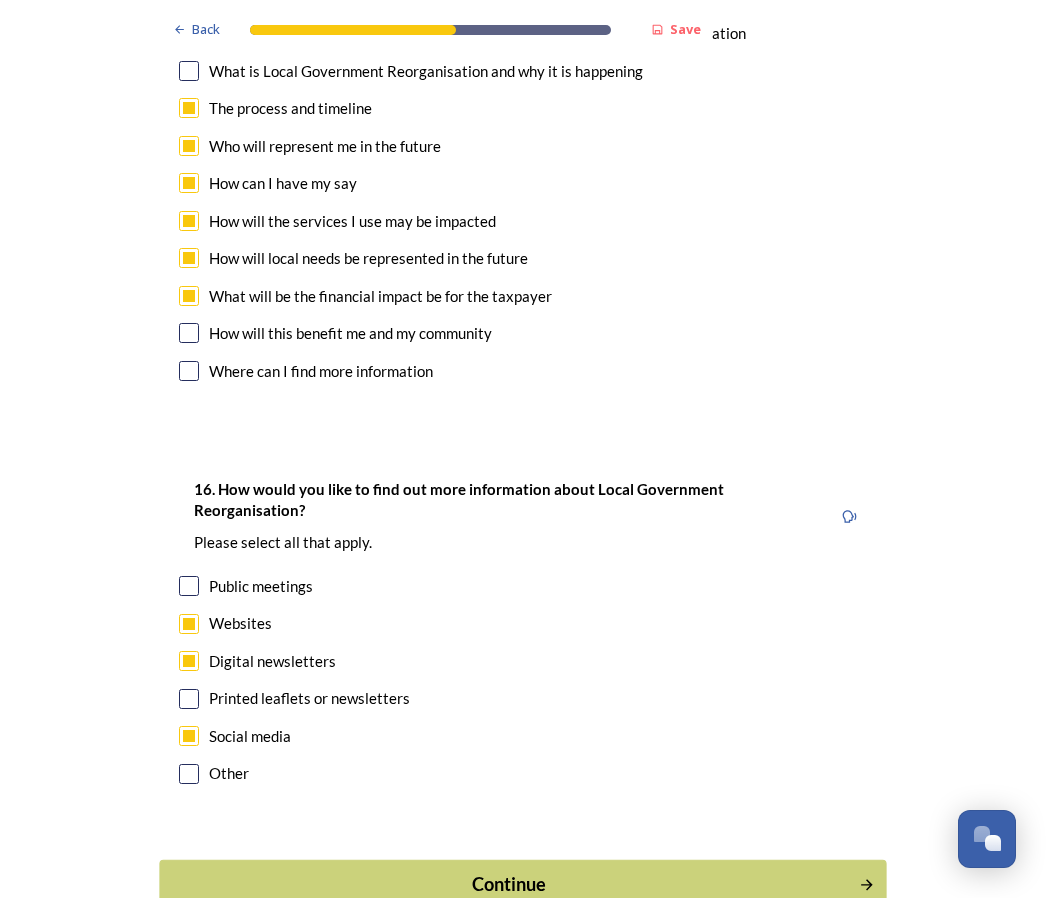 click on "Continue" at bounding box center (509, 884) 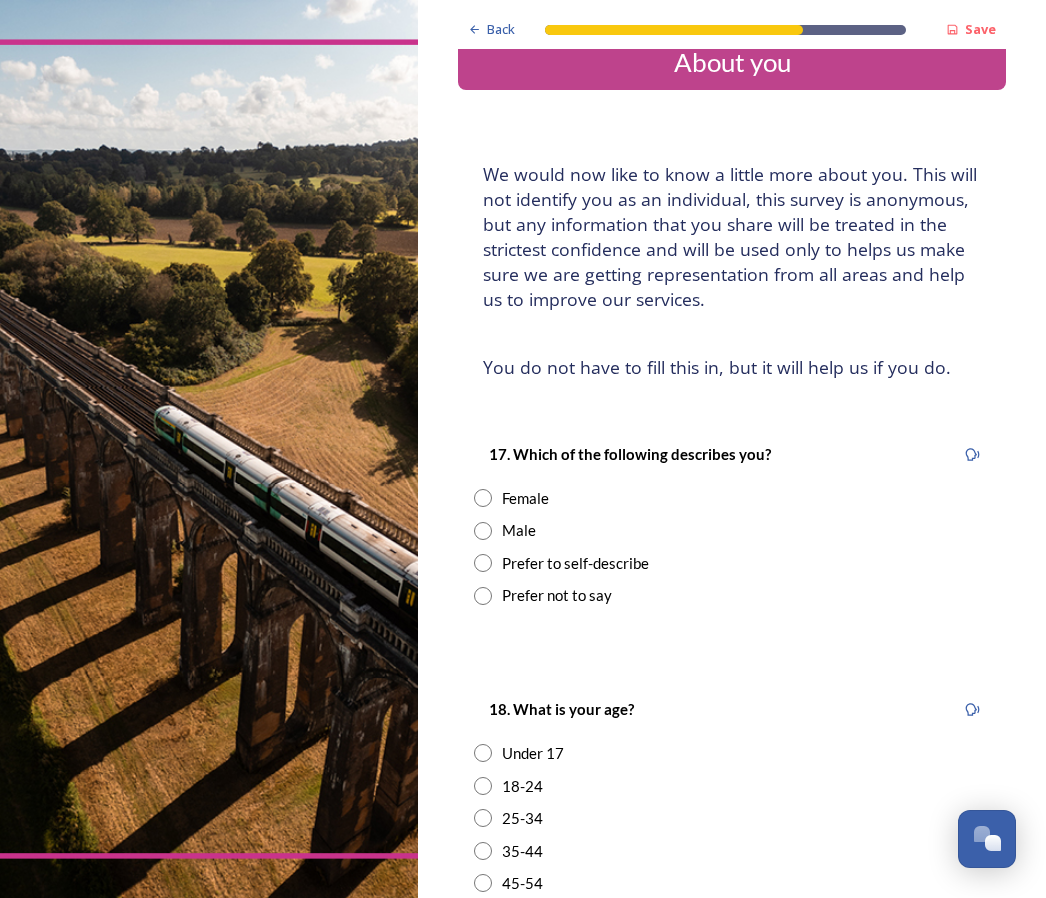 scroll, scrollTop: 41, scrollLeft: 0, axis: vertical 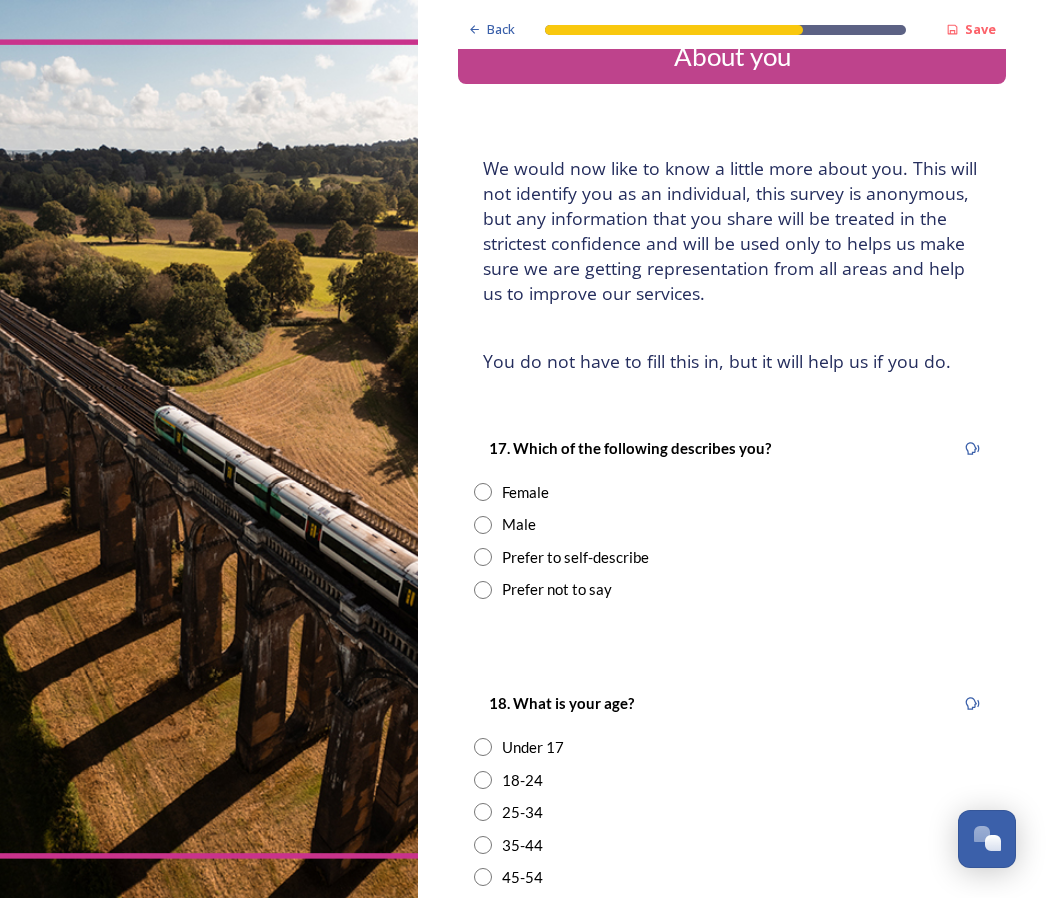 click at bounding box center (483, 525) 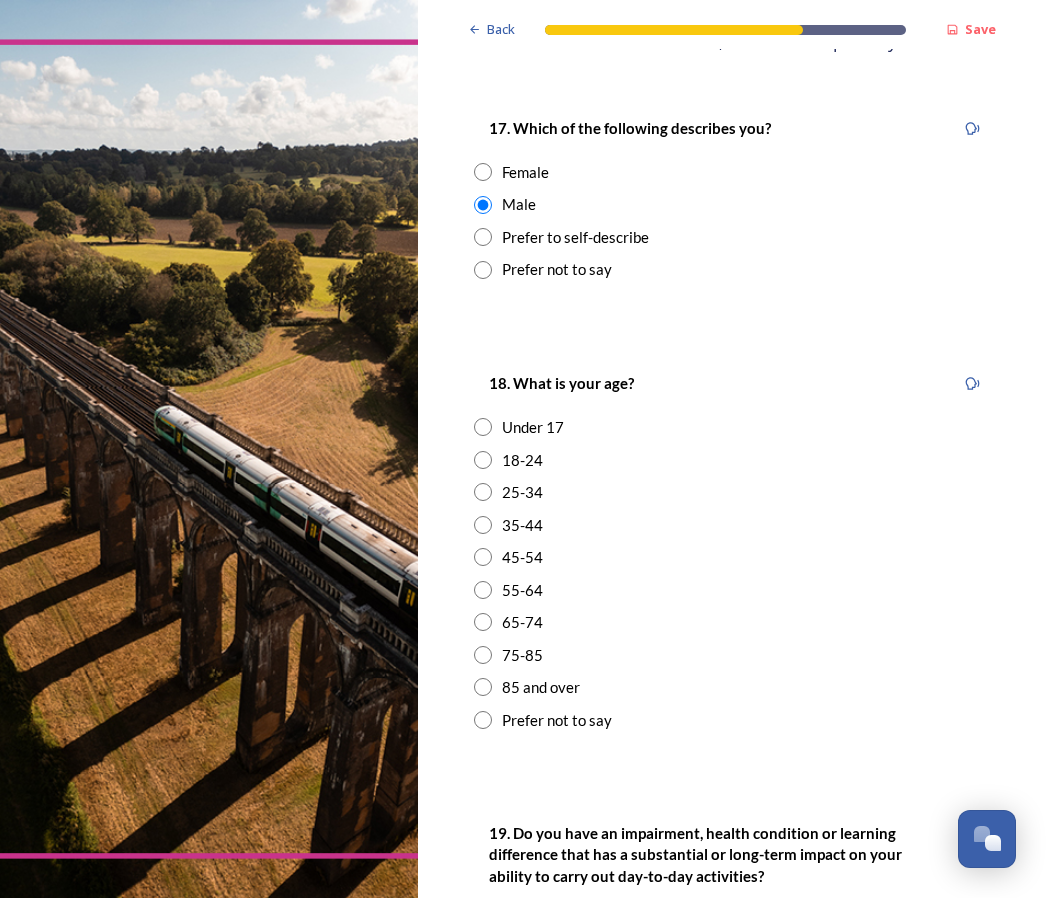 scroll, scrollTop: 362, scrollLeft: 0, axis: vertical 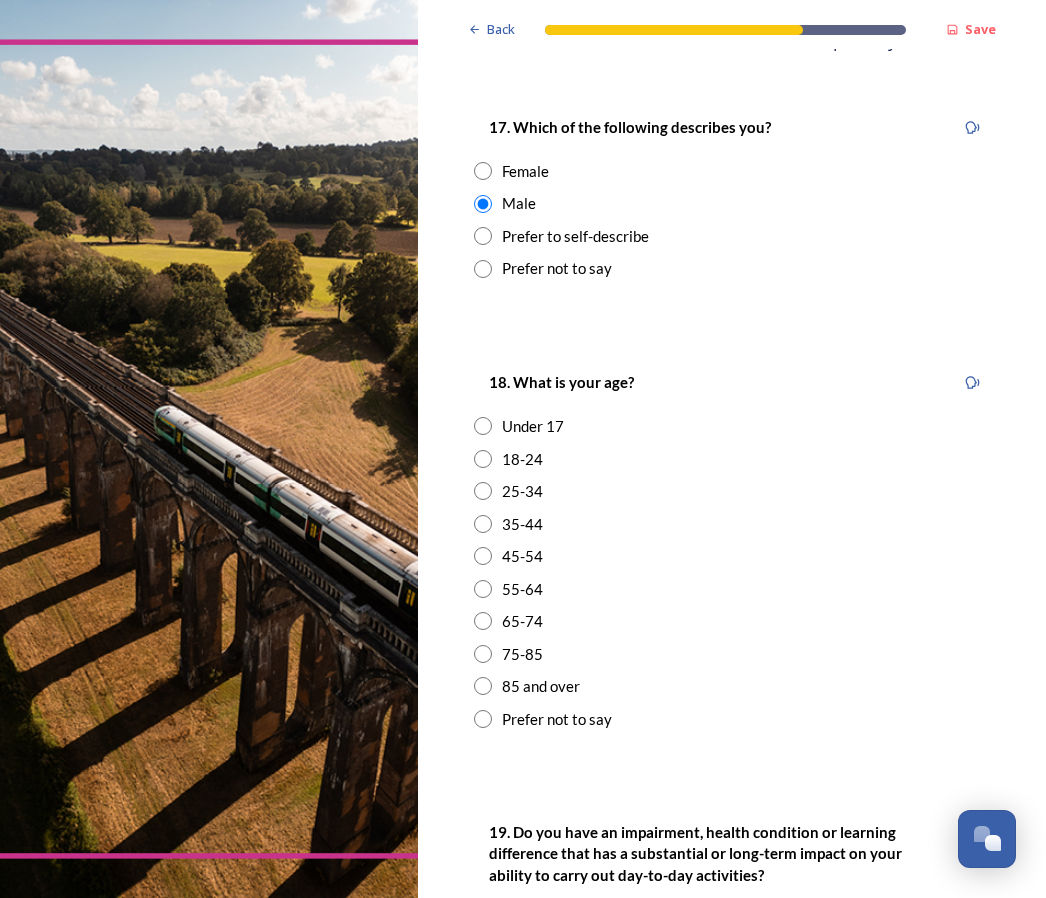 click at bounding box center (483, 621) 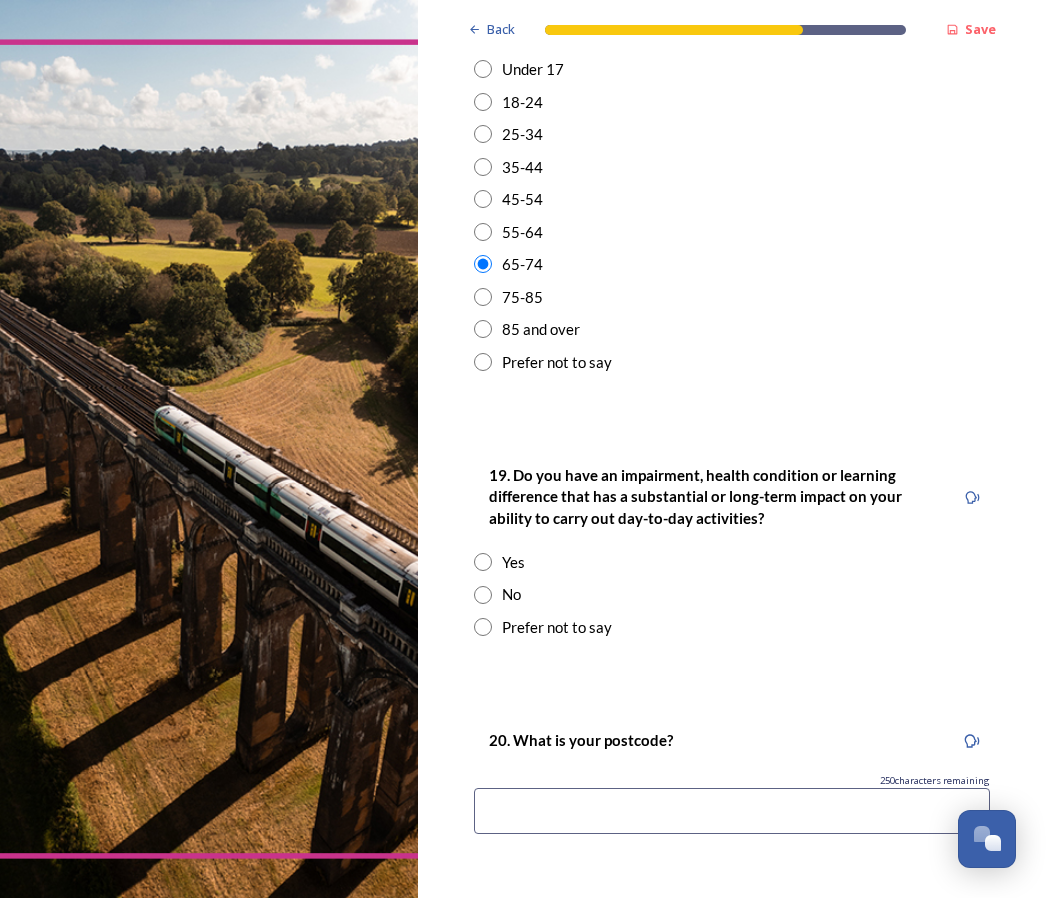 scroll, scrollTop: 719, scrollLeft: 0, axis: vertical 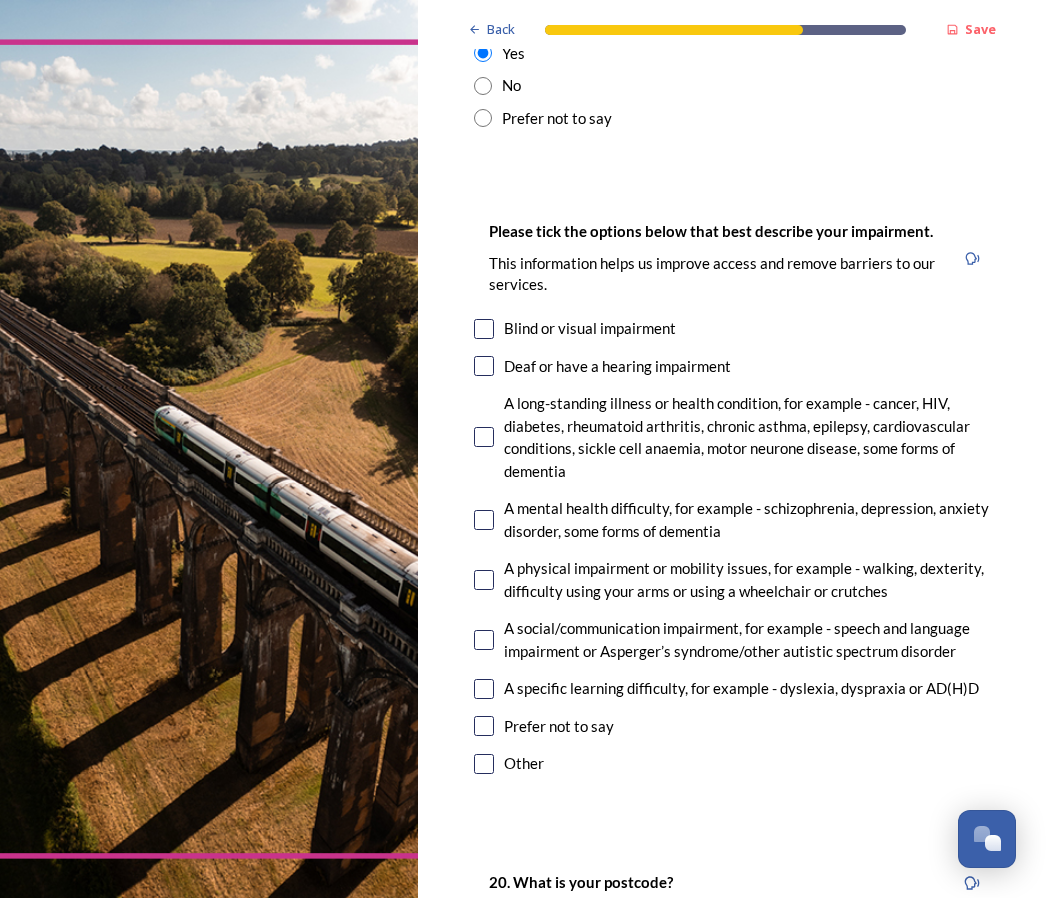 click at bounding box center [484, 580] 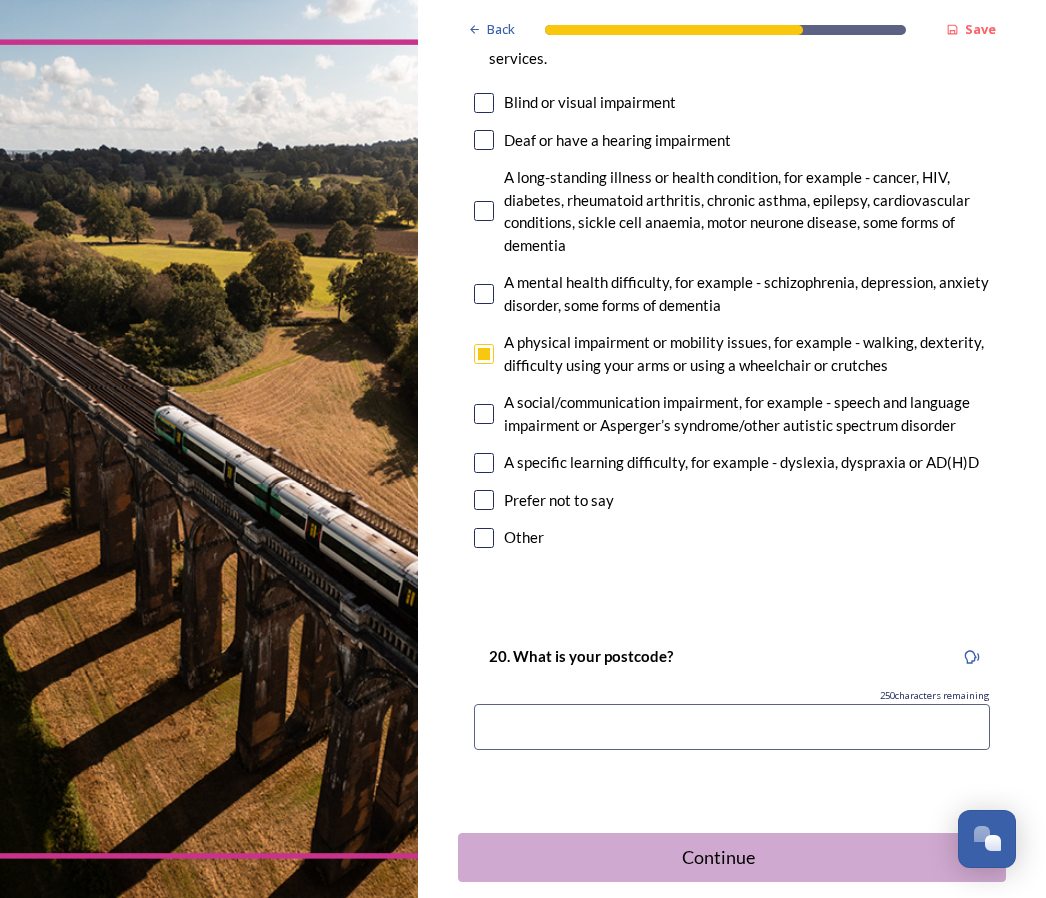 scroll, scrollTop: 1452, scrollLeft: 0, axis: vertical 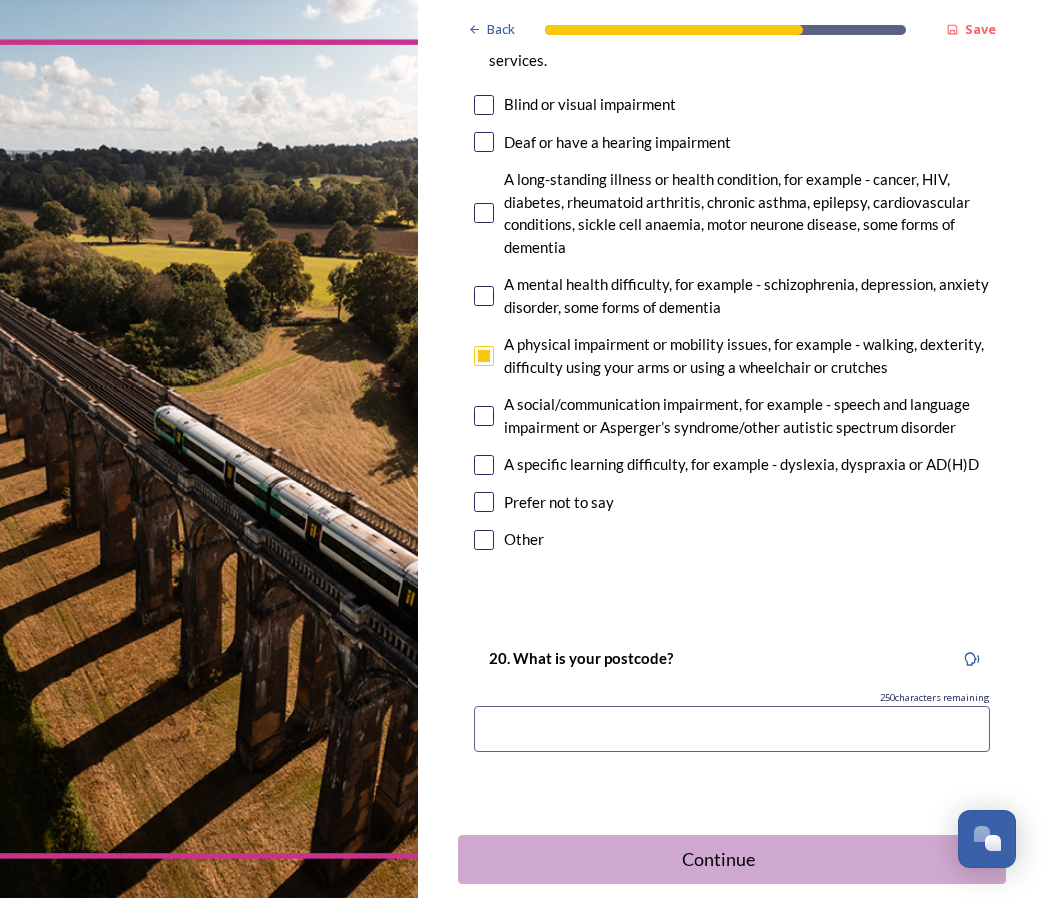 click at bounding box center (732, 729) 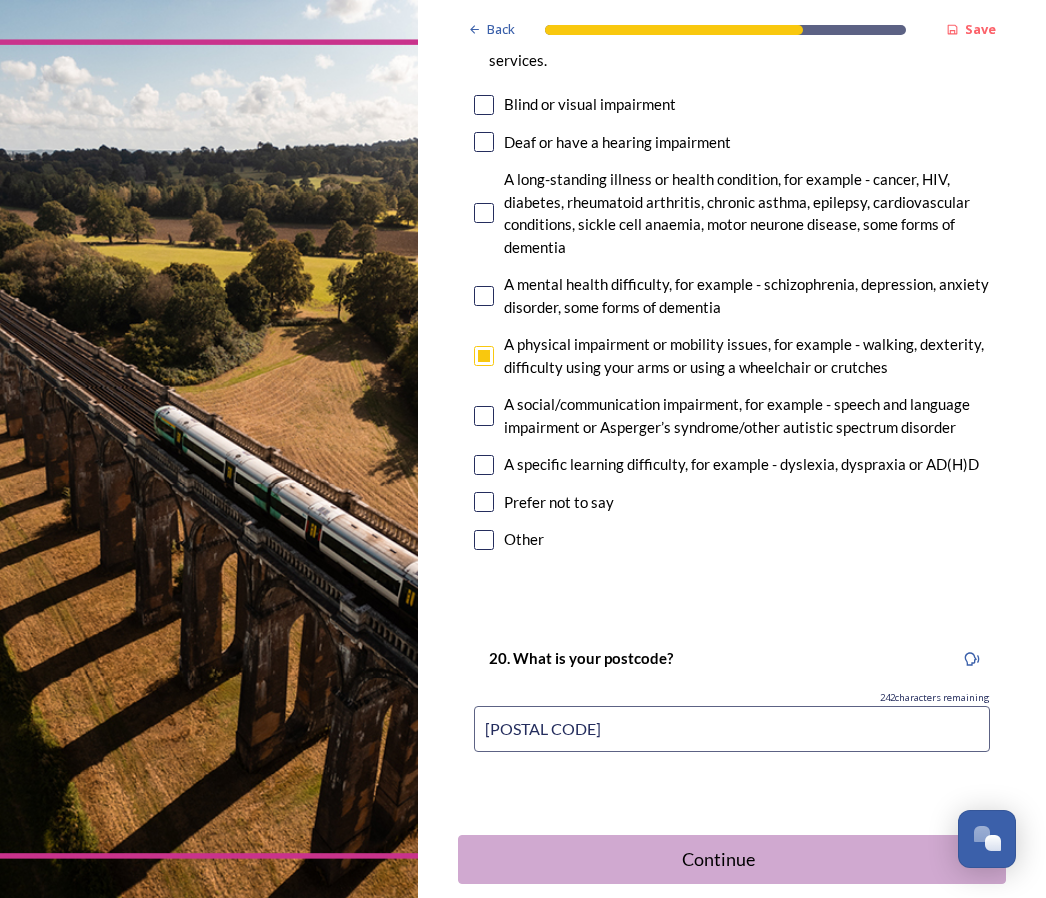 click on "Continue" at bounding box center (718, 859) 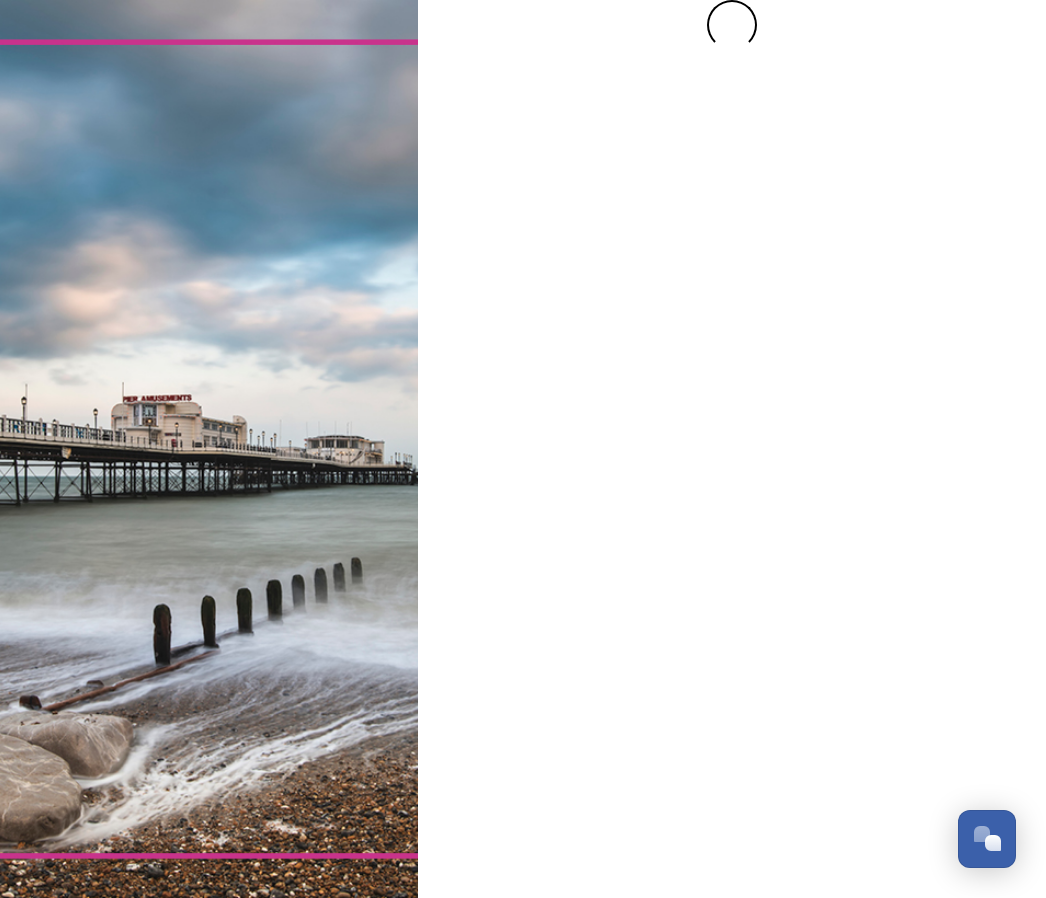 scroll, scrollTop: 0, scrollLeft: 0, axis: both 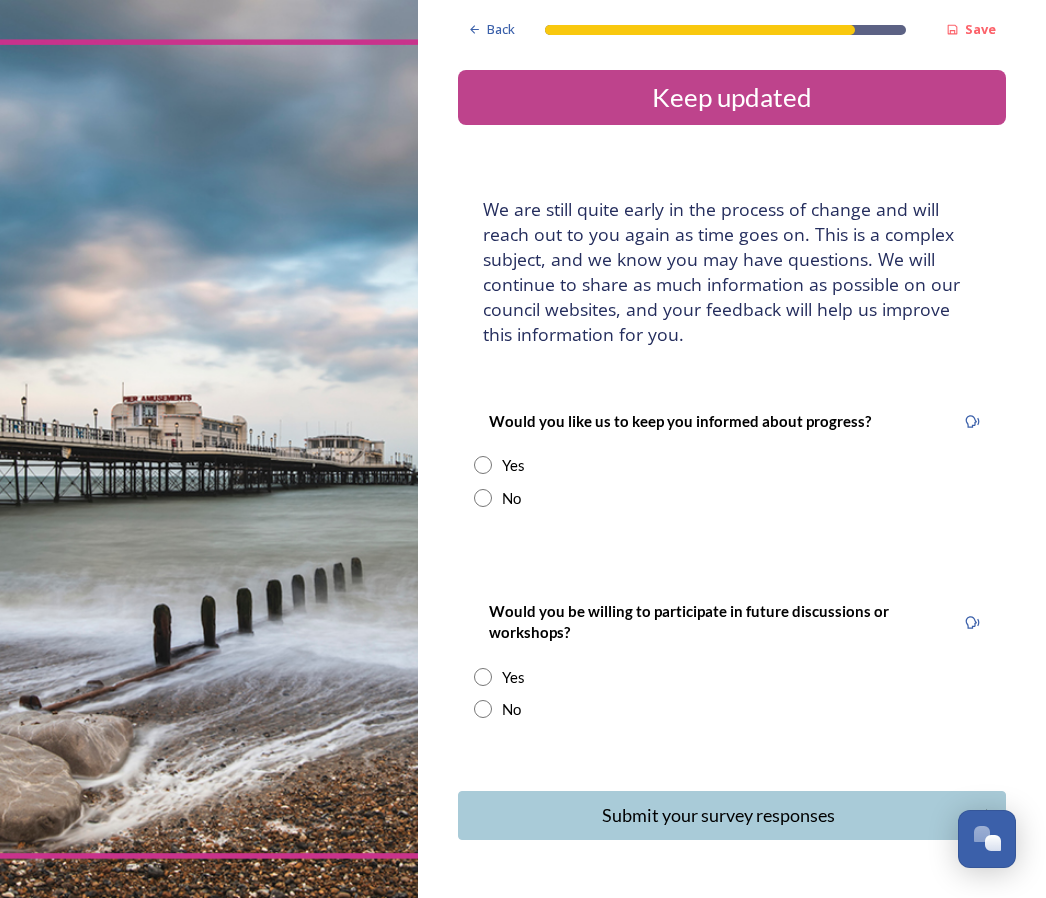 click at bounding box center [483, 677] 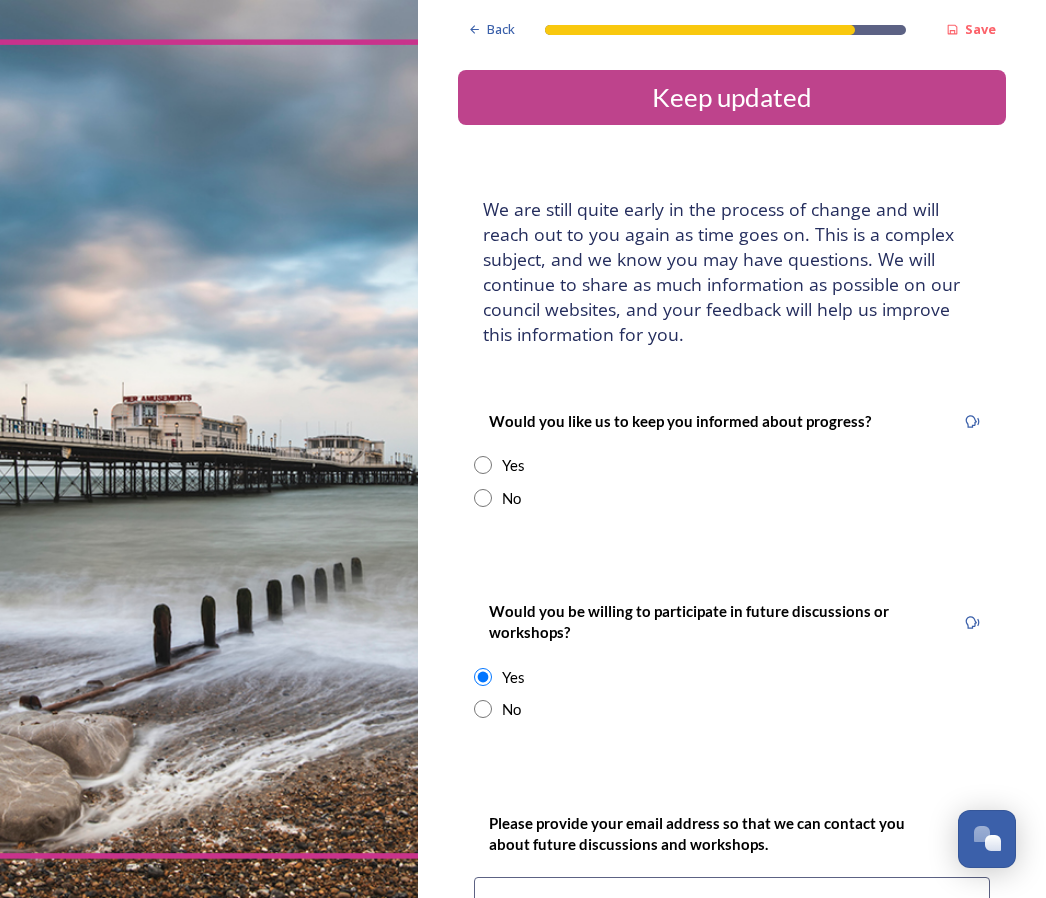 click at bounding box center [483, 465] 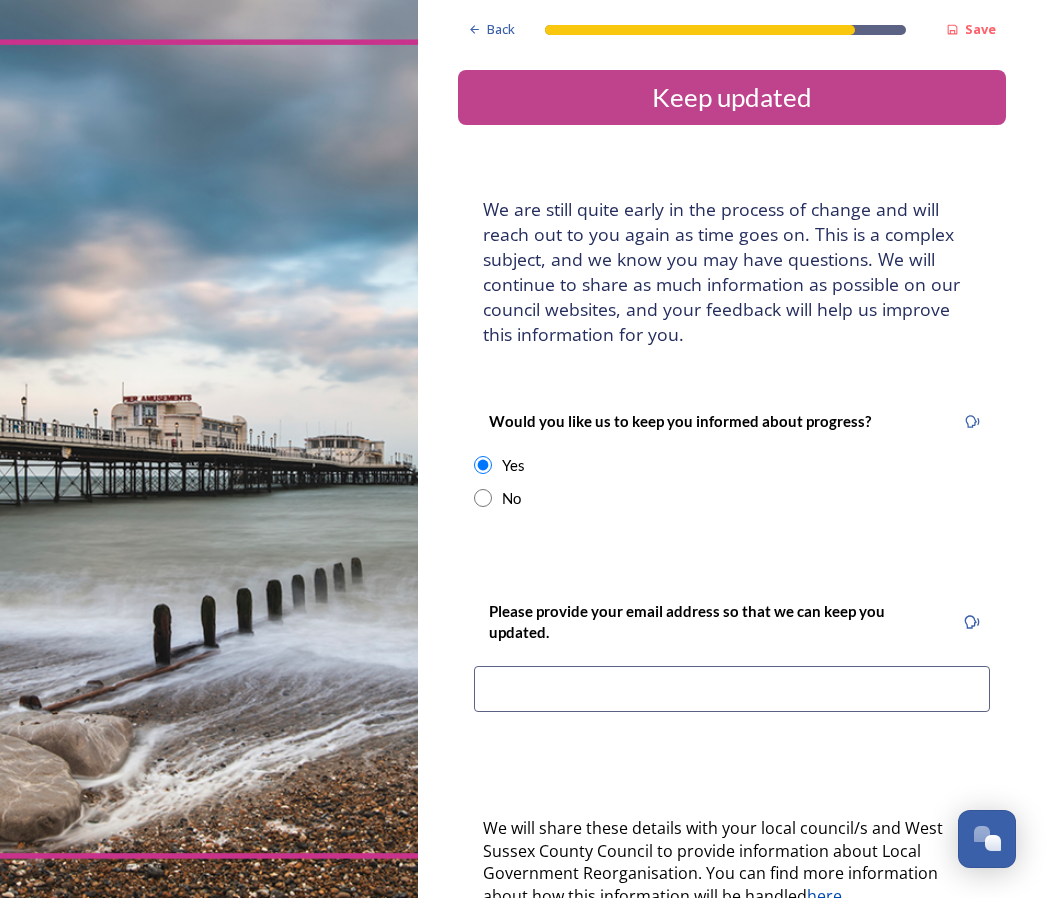 click at bounding box center [732, 689] 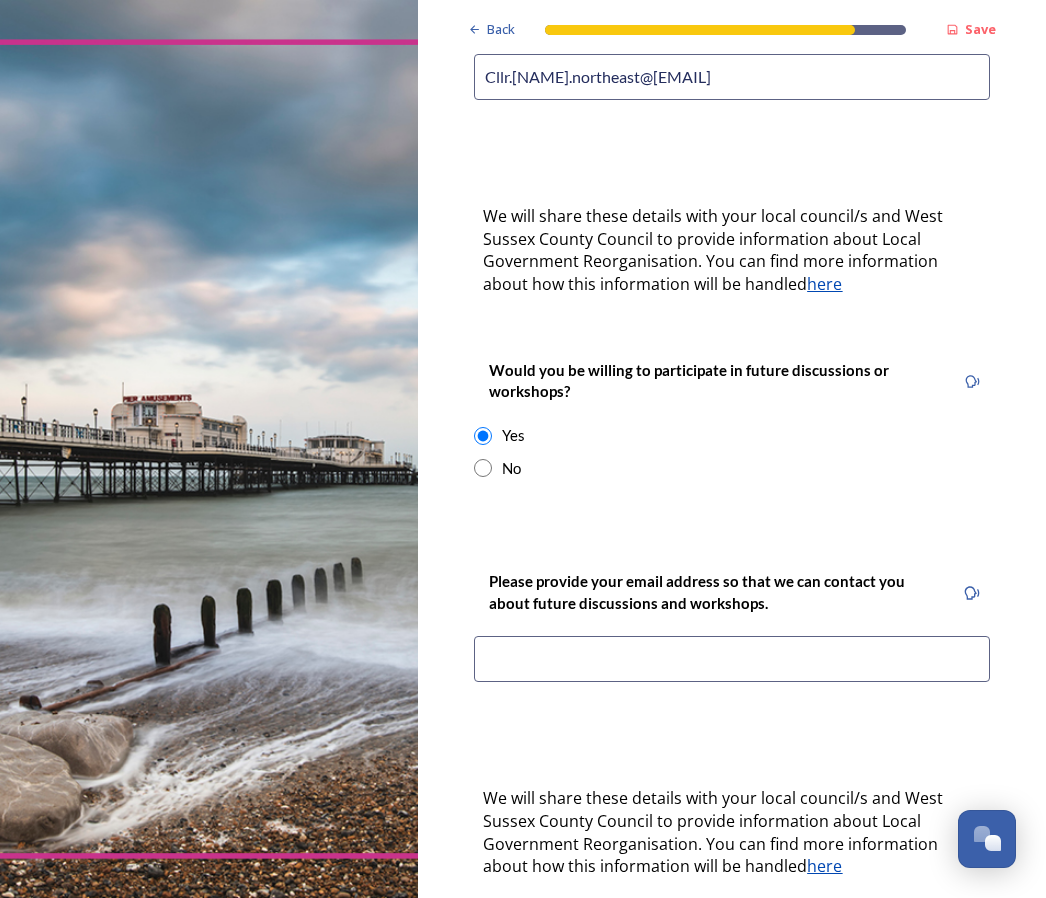 scroll, scrollTop: 628, scrollLeft: 0, axis: vertical 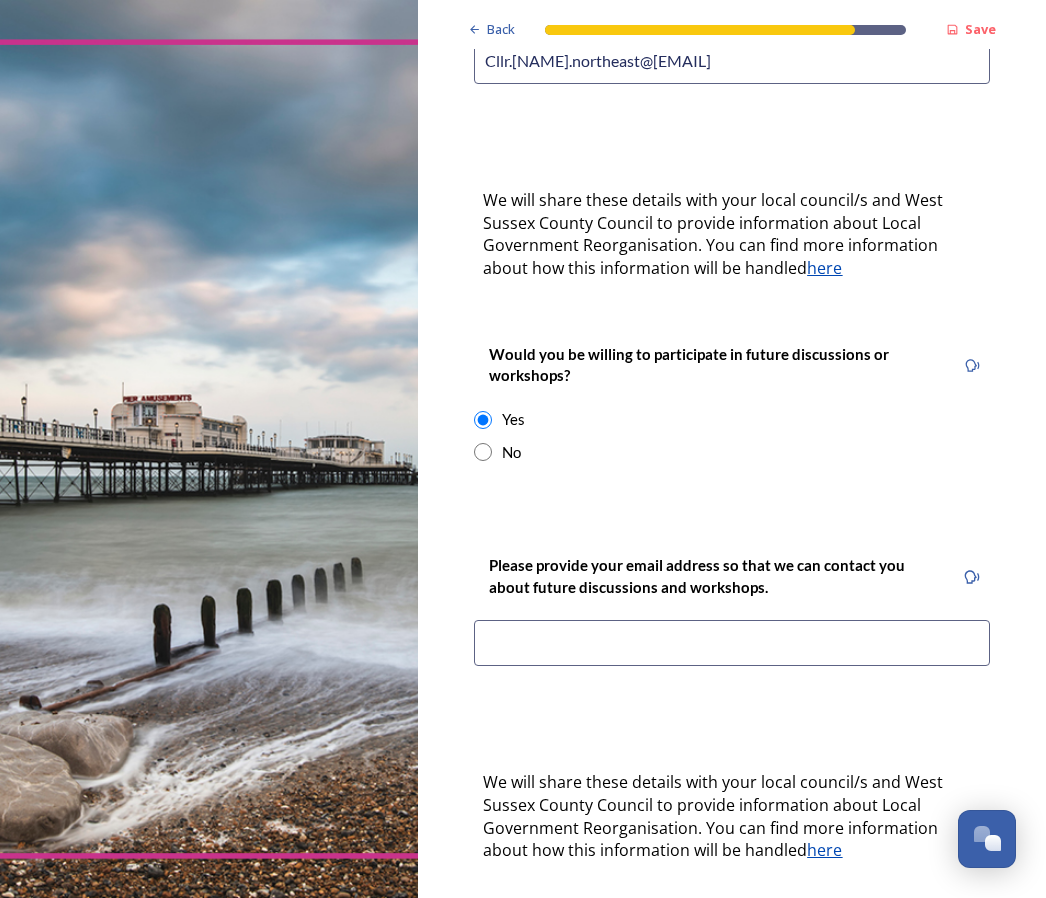 type on "Cllr.[NAME].northeast@[EMAIL]" 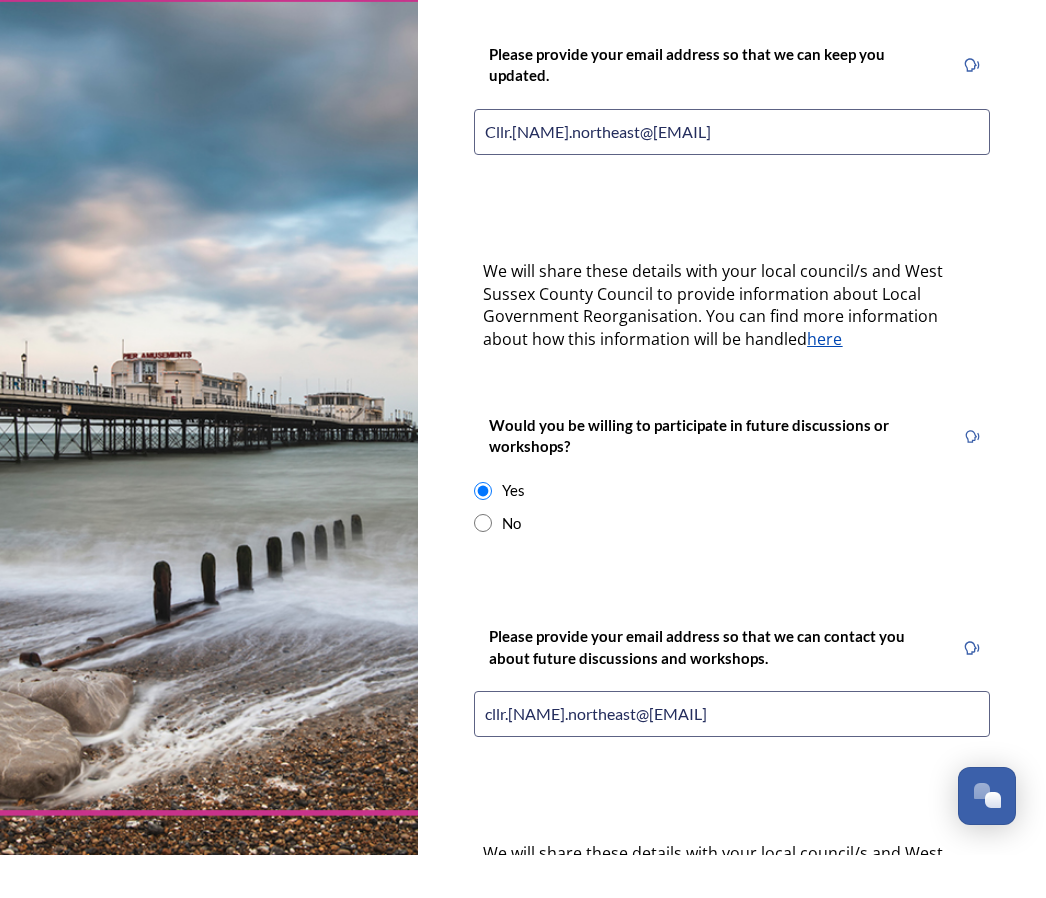 scroll, scrollTop: 483, scrollLeft: 0, axis: vertical 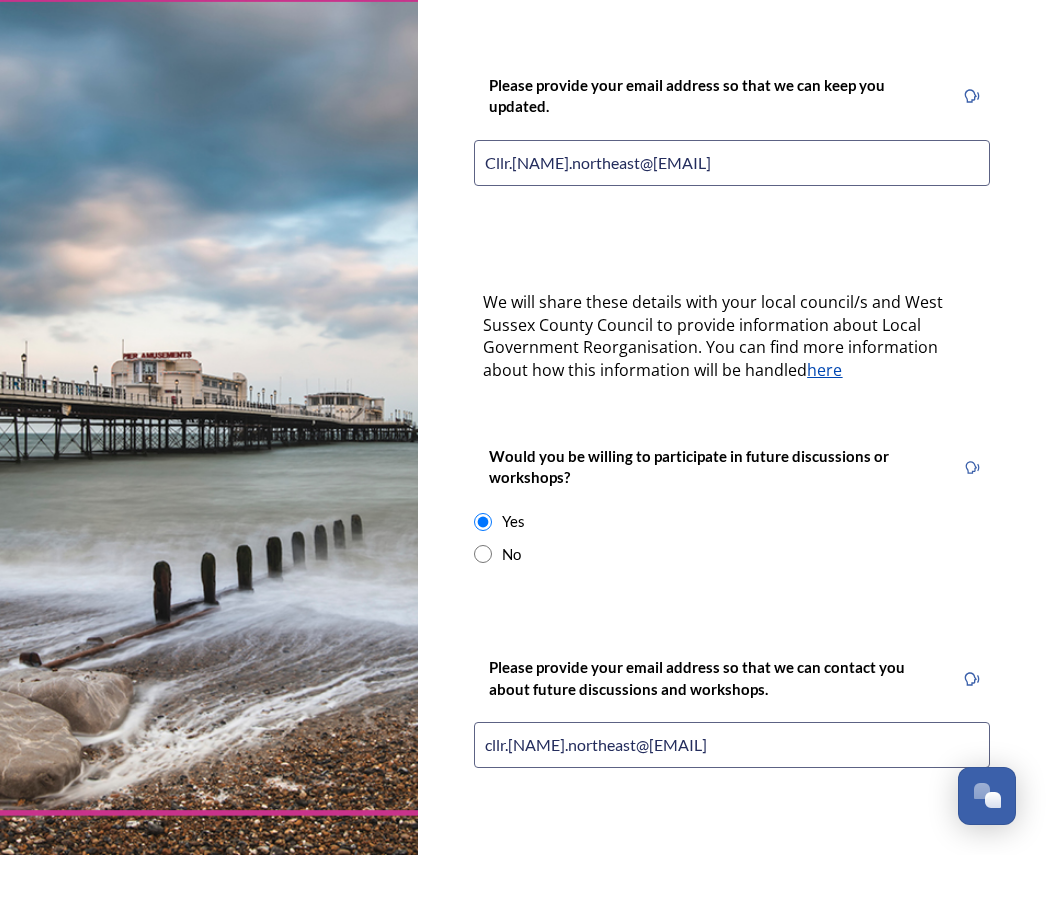 type on "cllr.[NAME].northeast@[EMAIL]" 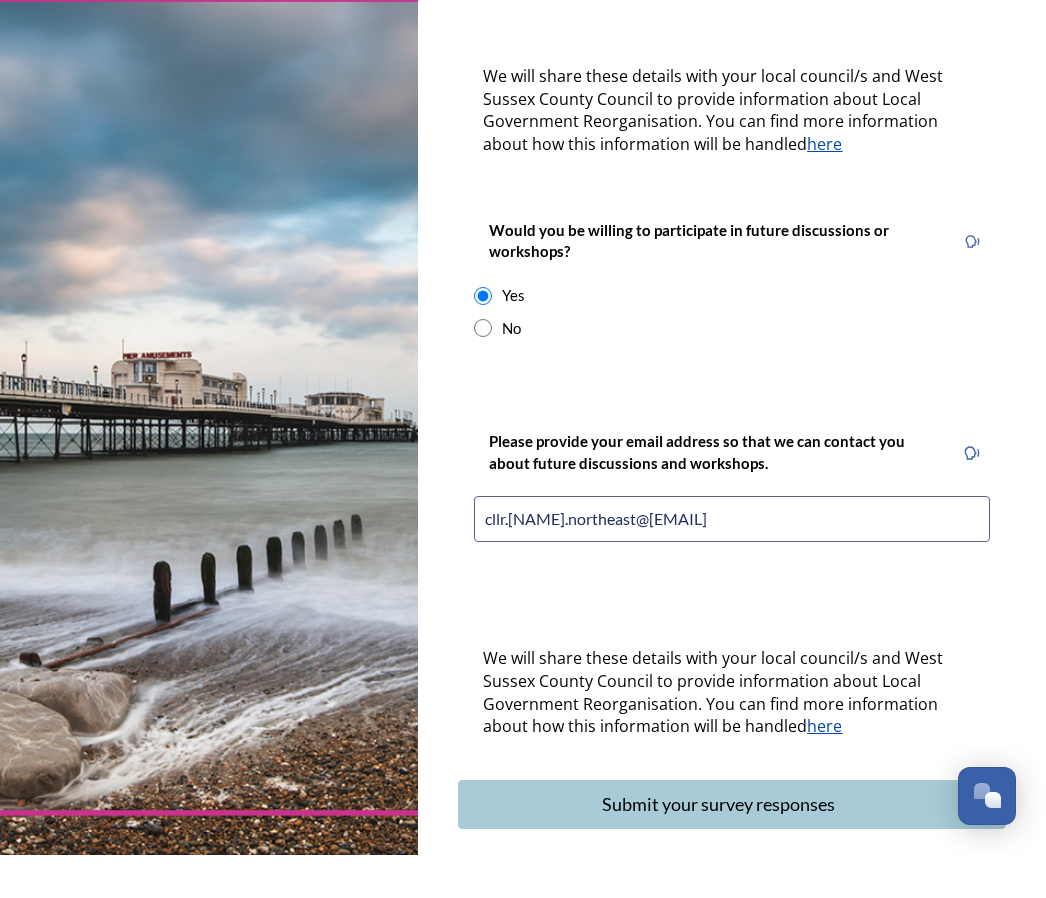 scroll, scrollTop: 707, scrollLeft: 0, axis: vertical 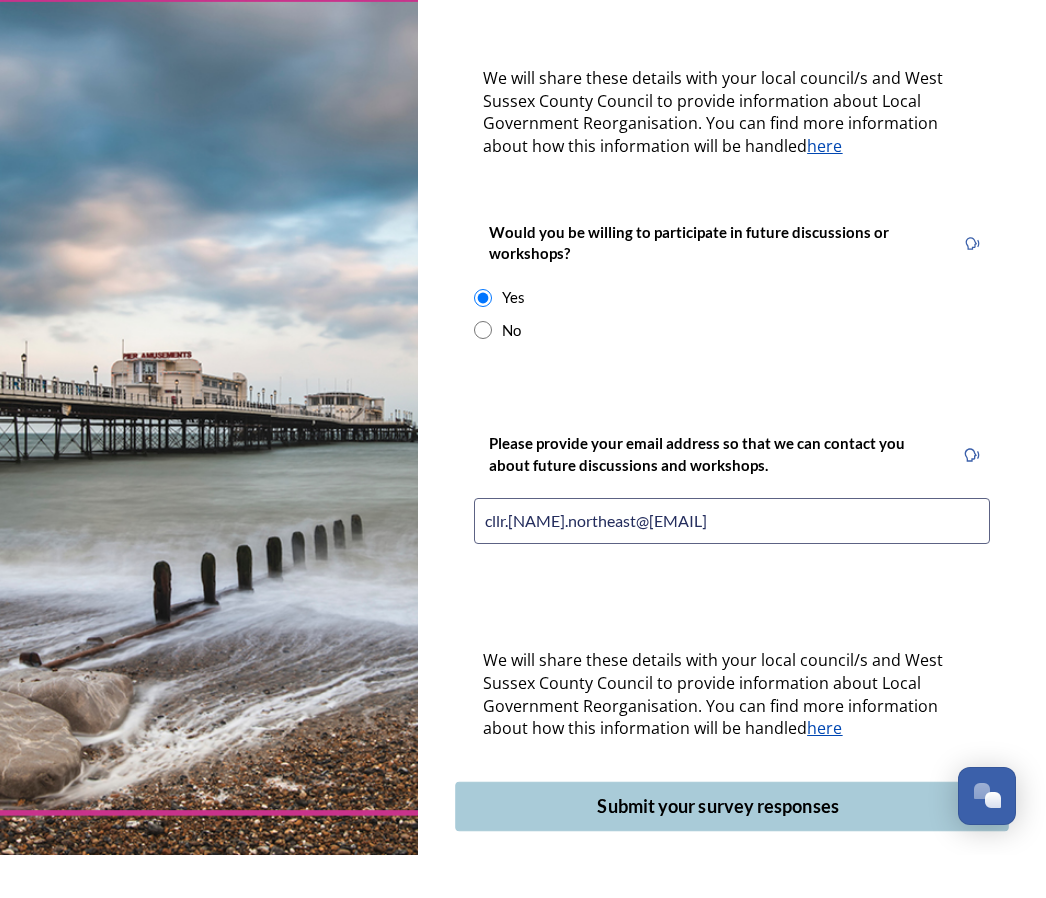 type on "cllr.[NAME].northeast@[EMAIL]" 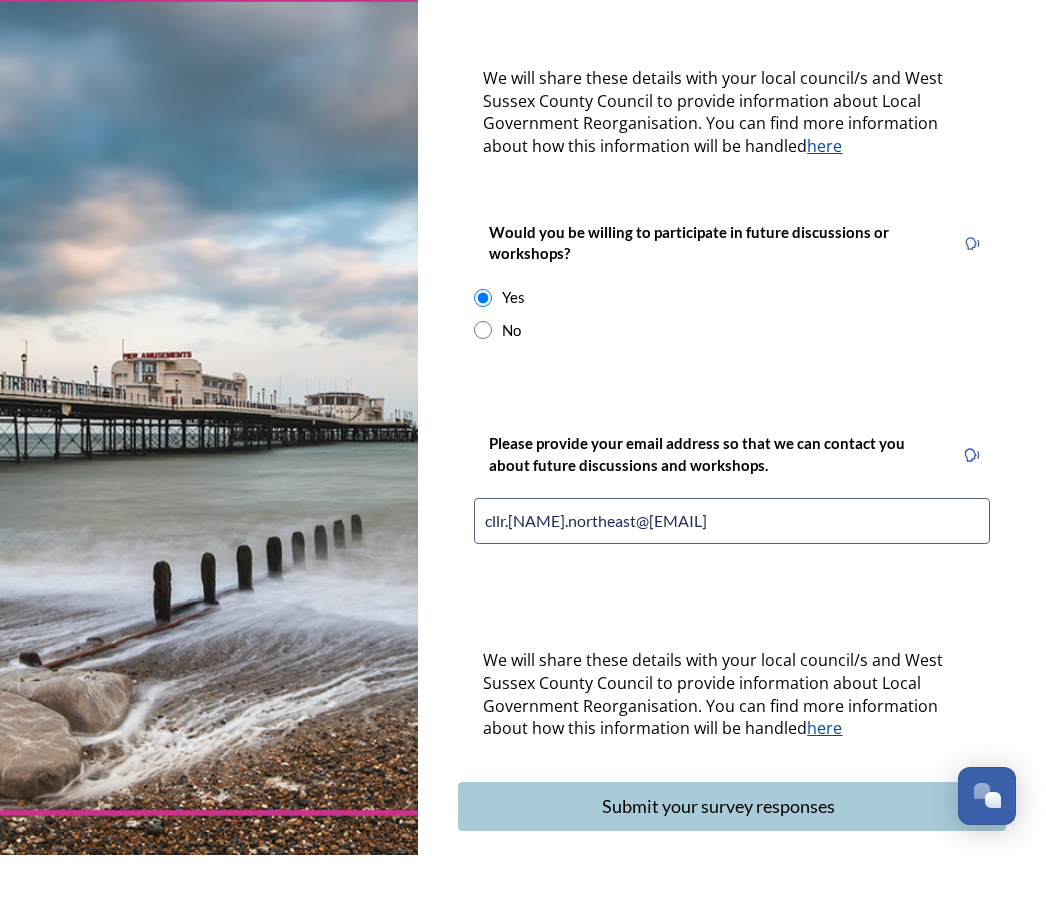 scroll, scrollTop: 0, scrollLeft: 0, axis: both 